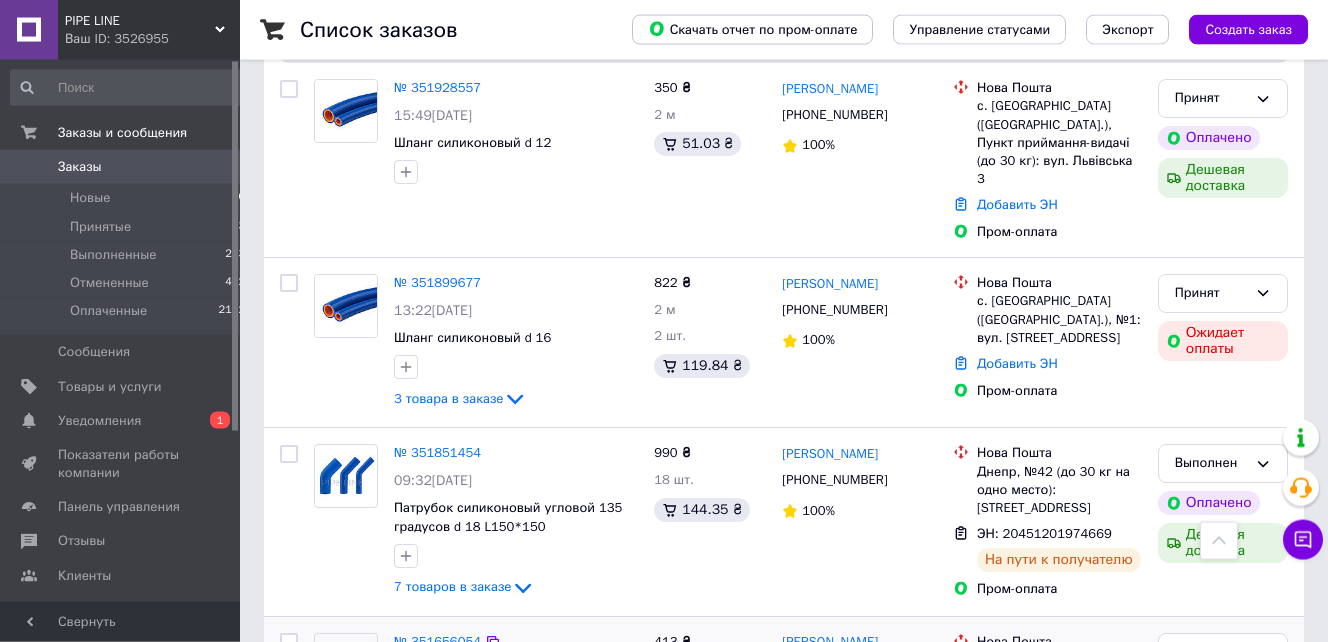 scroll, scrollTop: 408, scrollLeft: 0, axis: vertical 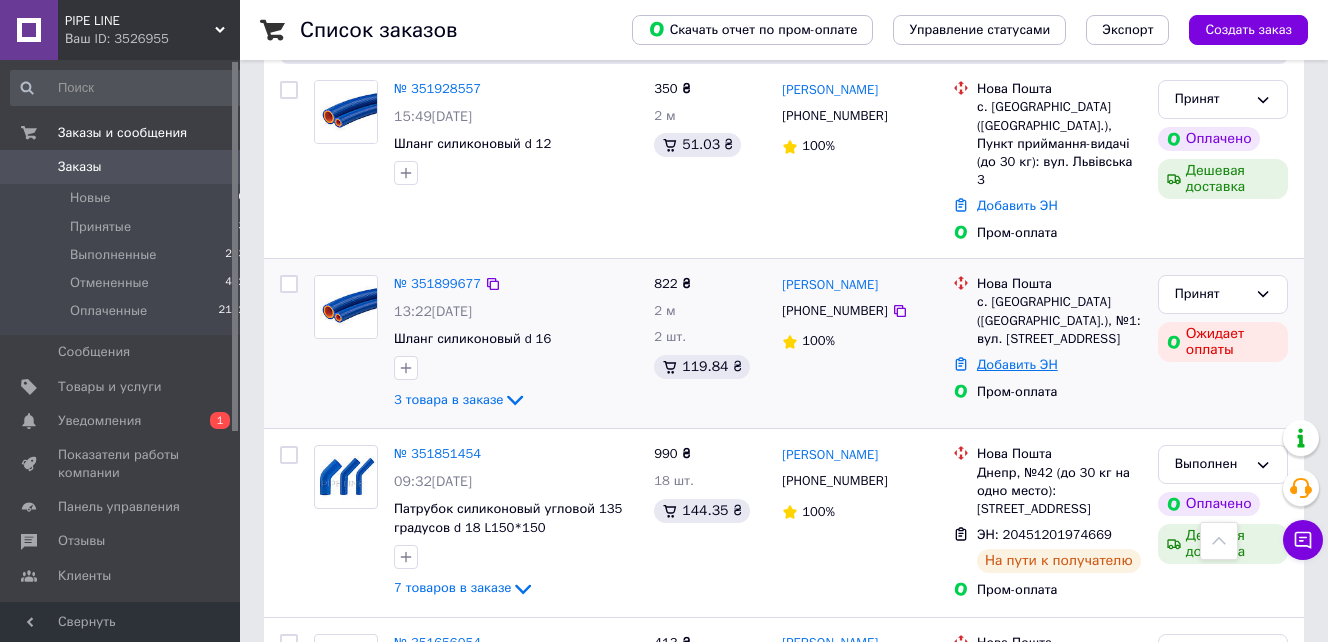 click on "Добавить ЭН" at bounding box center (1017, 364) 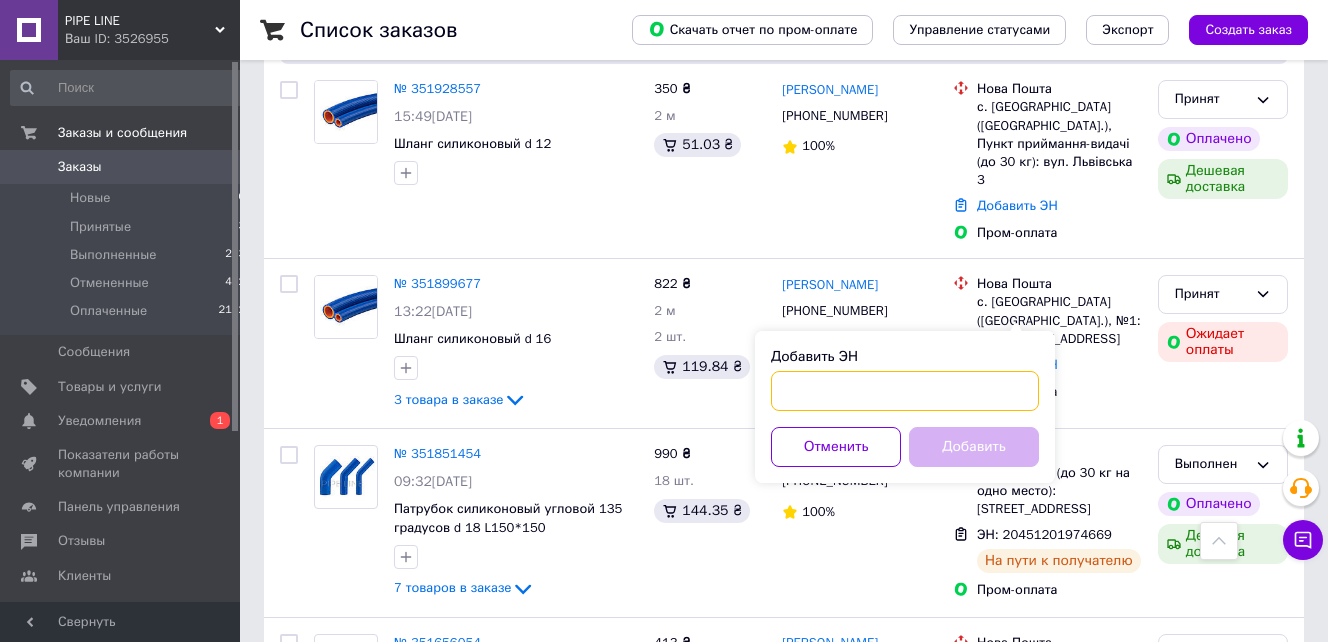 click on "Добавить ЭН" at bounding box center [905, 391] 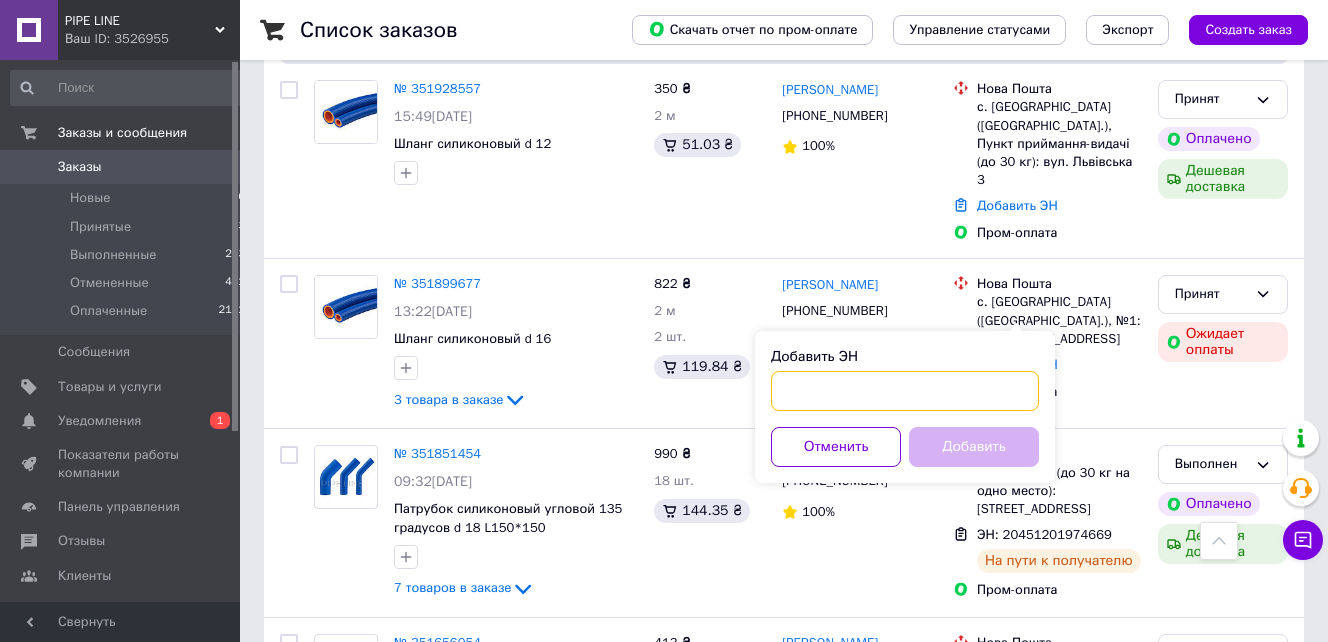 paste on "20451202773477" 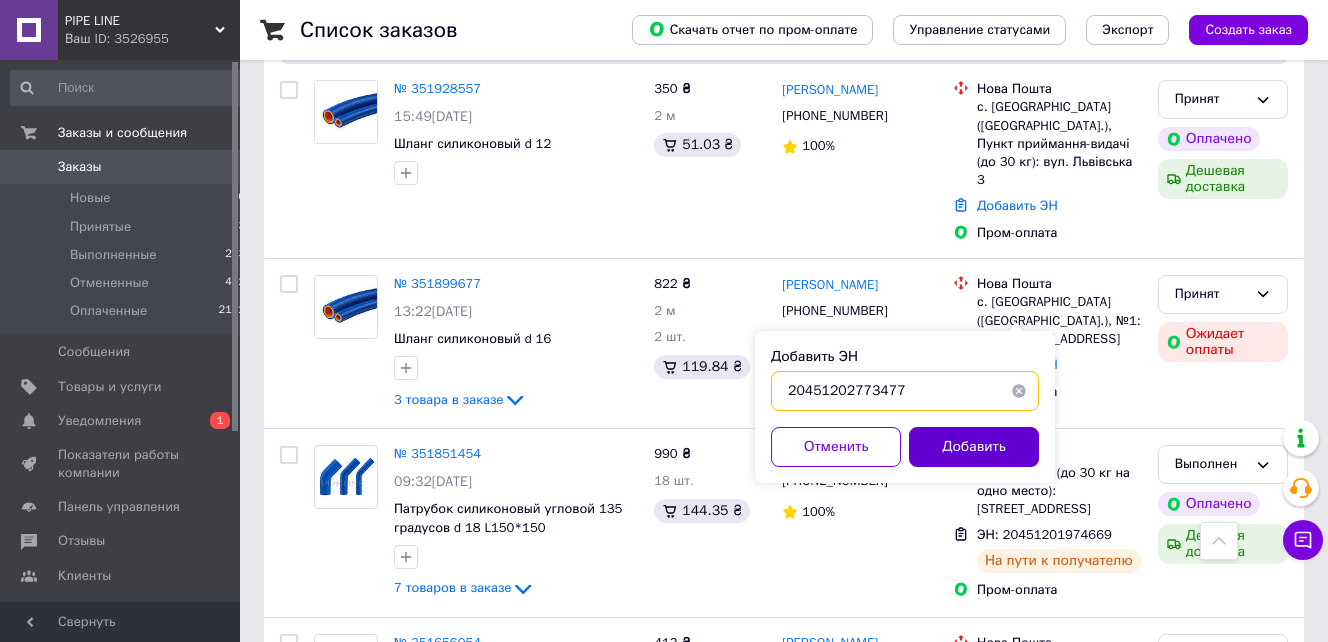 type on "20451202773477" 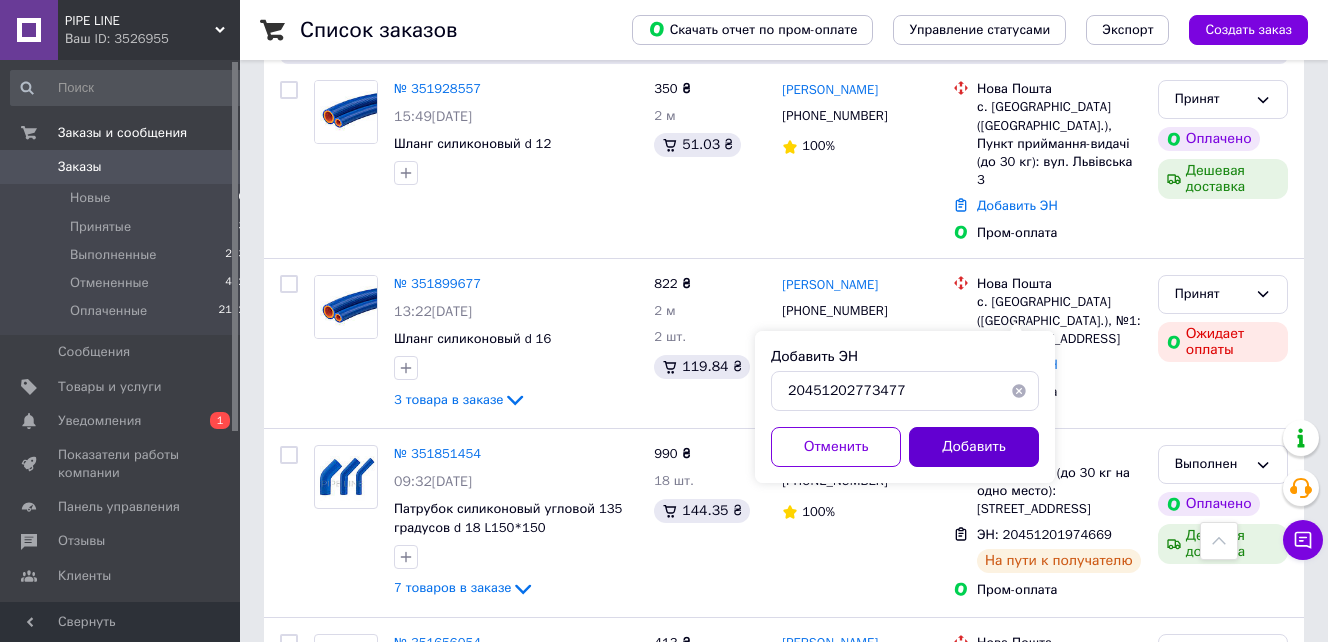 click on "Добавить" at bounding box center [974, 447] 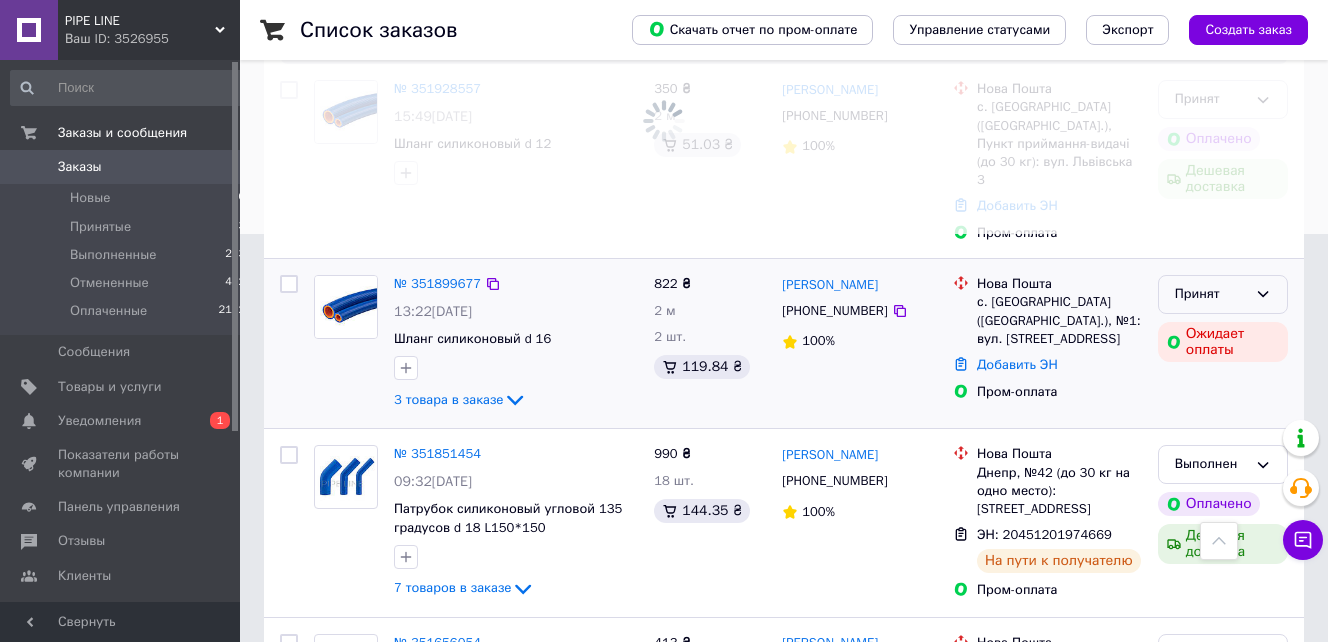 click 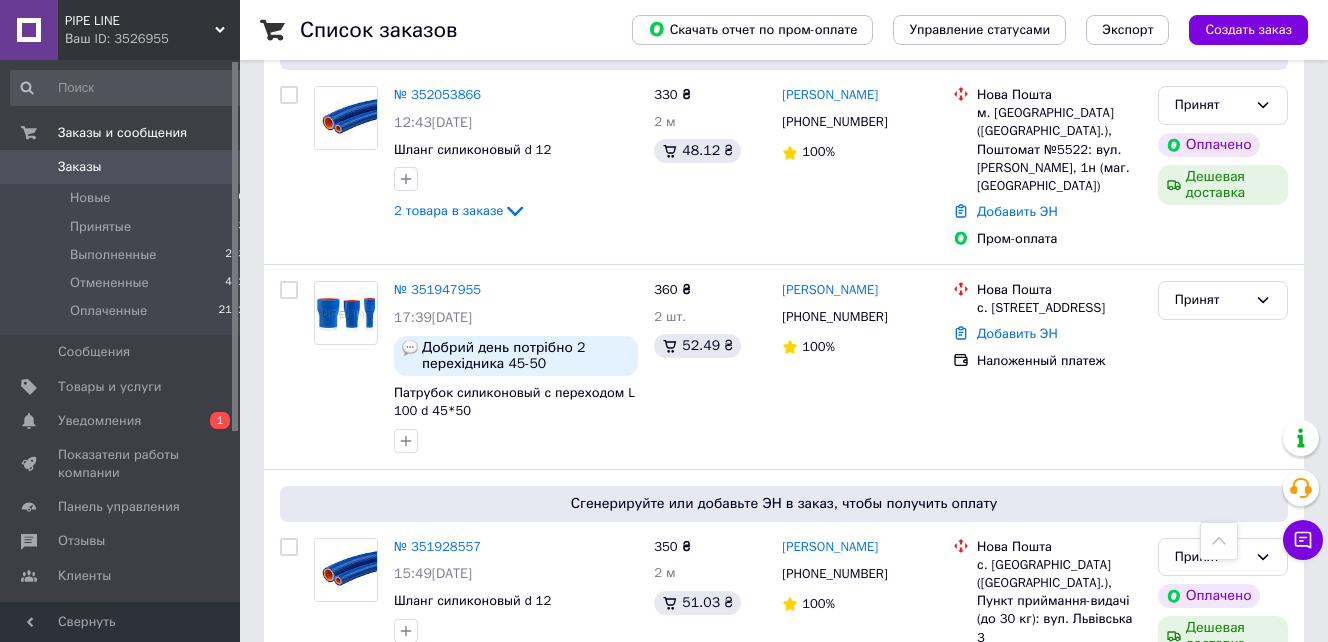 scroll, scrollTop: 840, scrollLeft: 0, axis: vertical 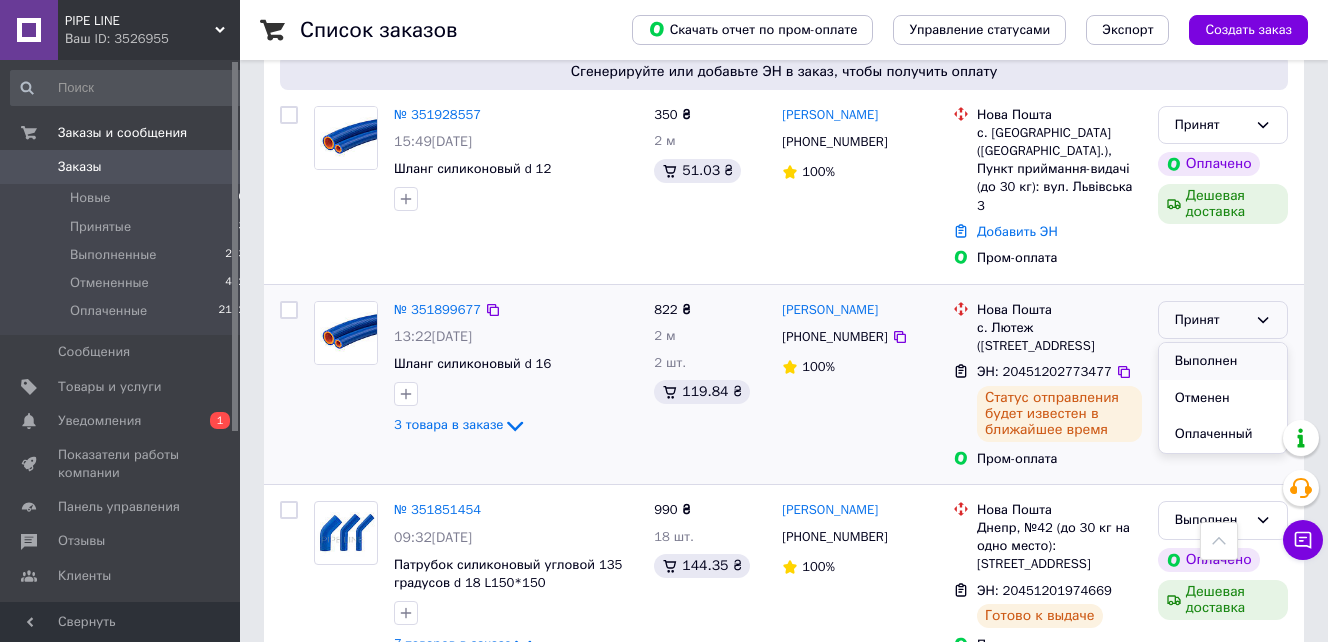click on "Выполнен" at bounding box center [1223, 361] 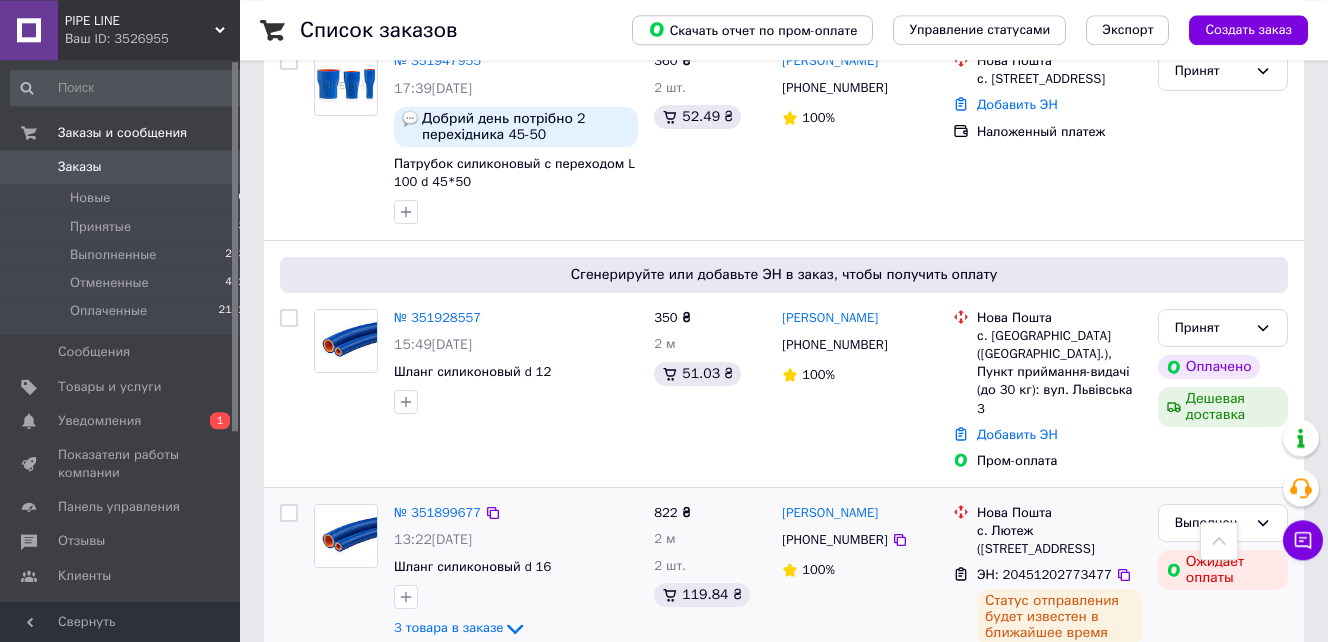 scroll, scrollTop: 636, scrollLeft: 0, axis: vertical 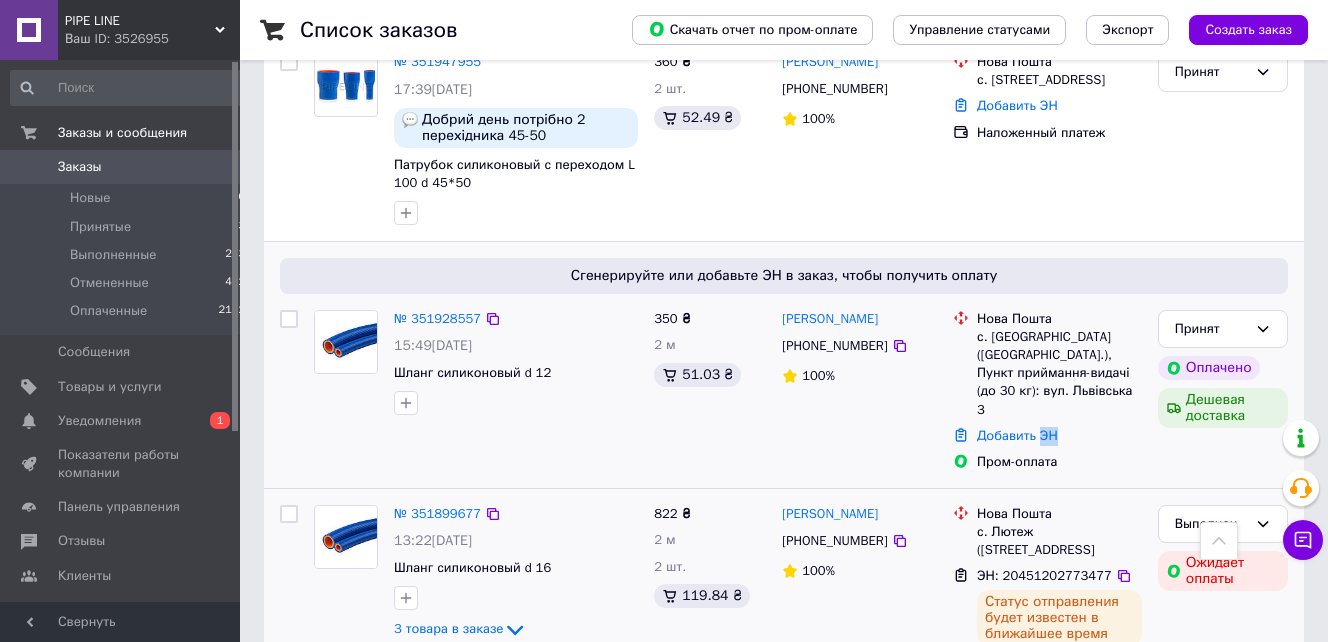 drag, startPoint x: 1041, startPoint y: 363, endPoint x: 1051, endPoint y: 384, distance: 23.259407 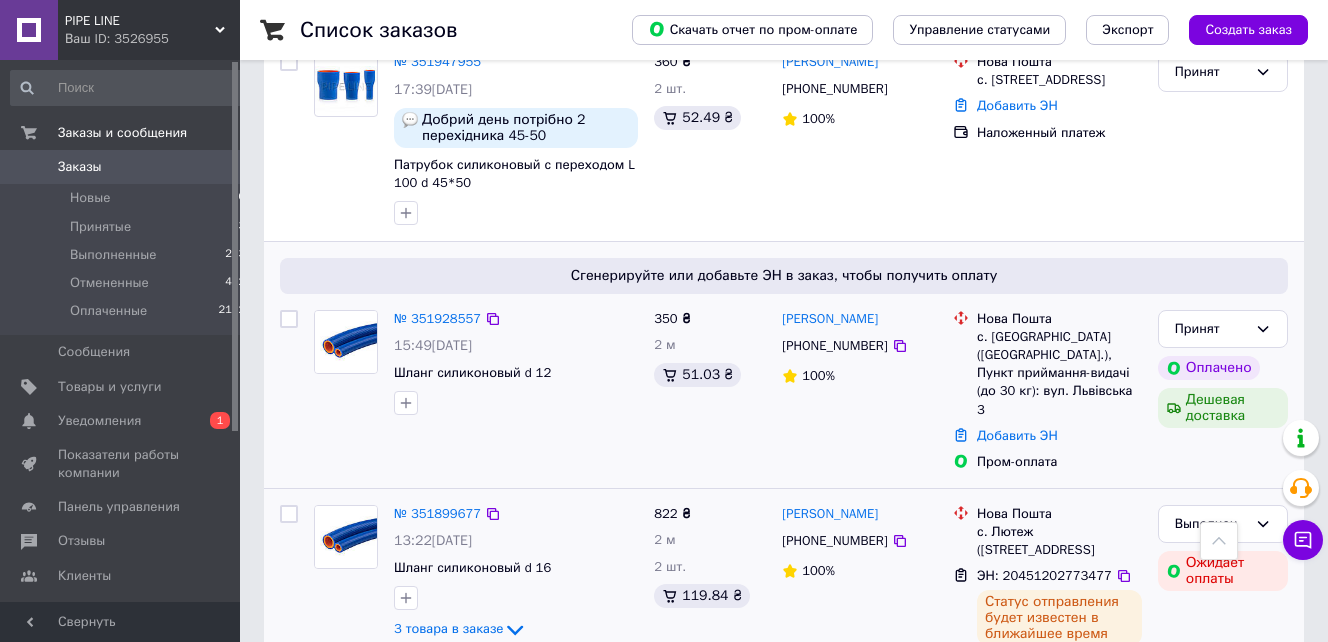 click on "Добавить ЭН" at bounding box center (1059, 436) 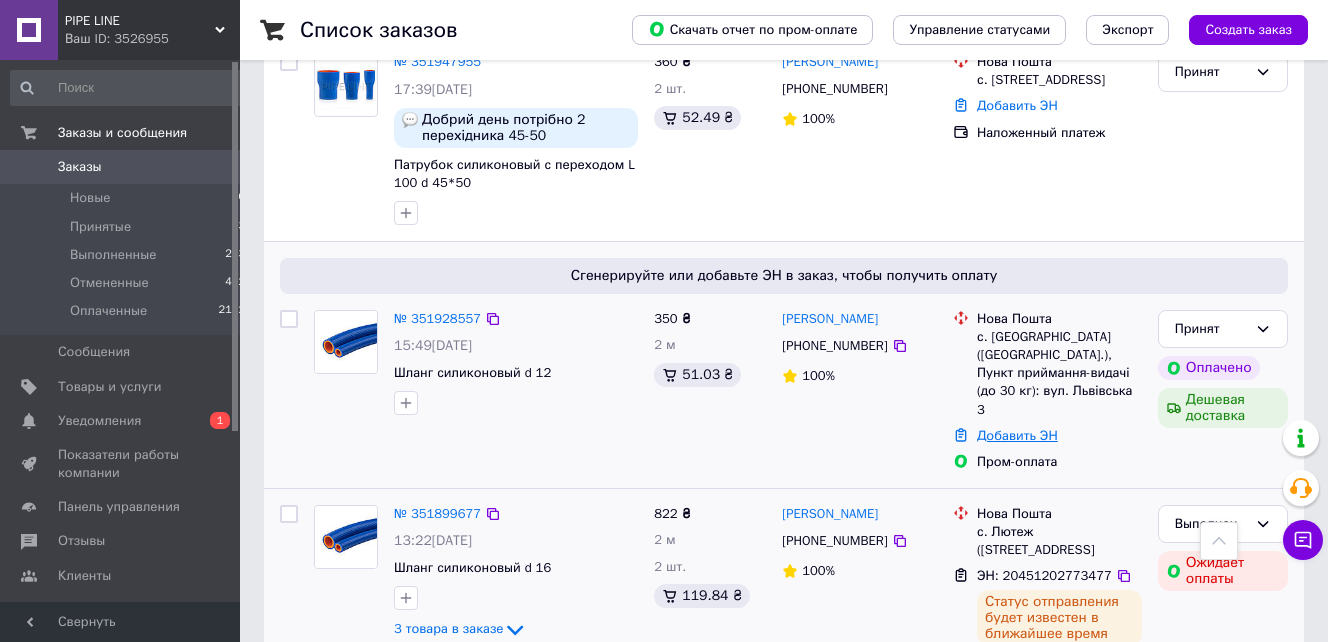 click on "Добавить ЭН" at bounding box center (1017, 435) 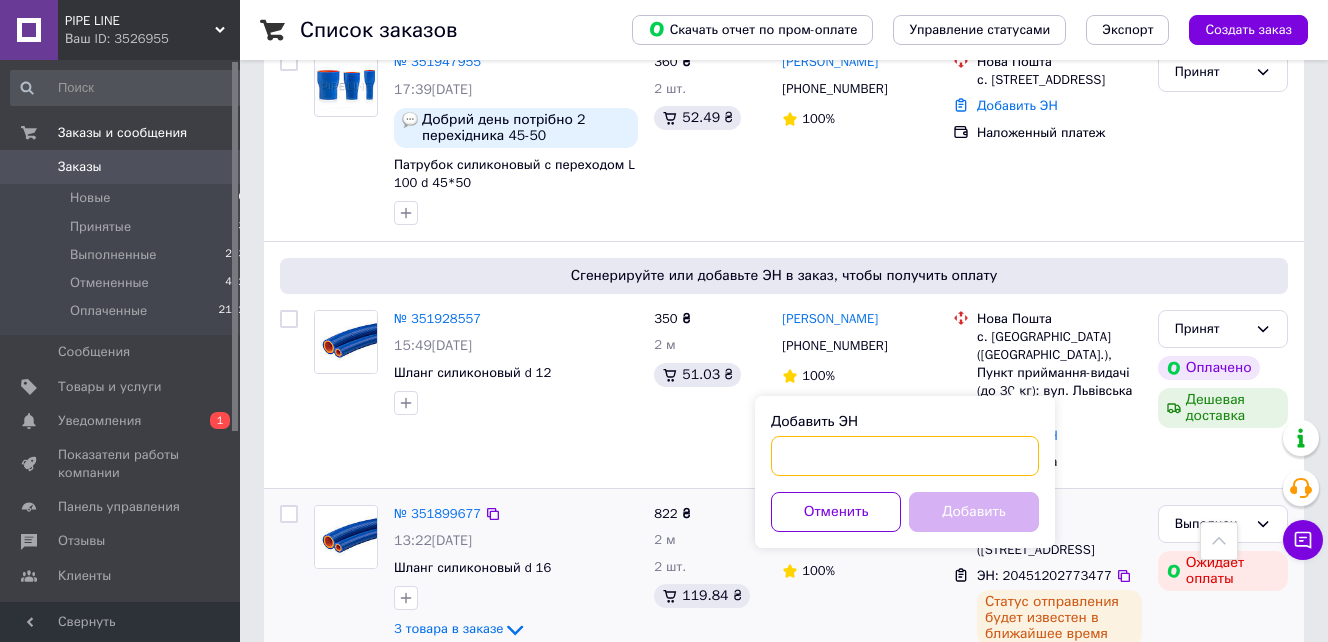 click on "Добавить ЭН" at bounding box center [905, 456] 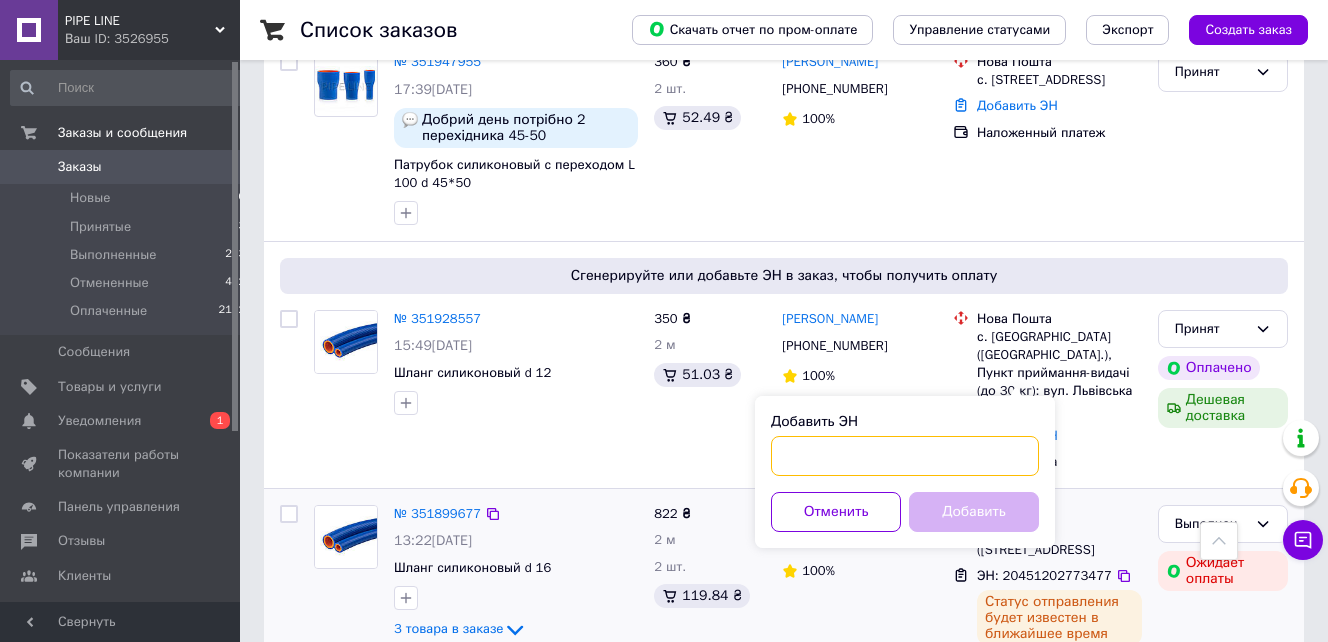 type on "М" 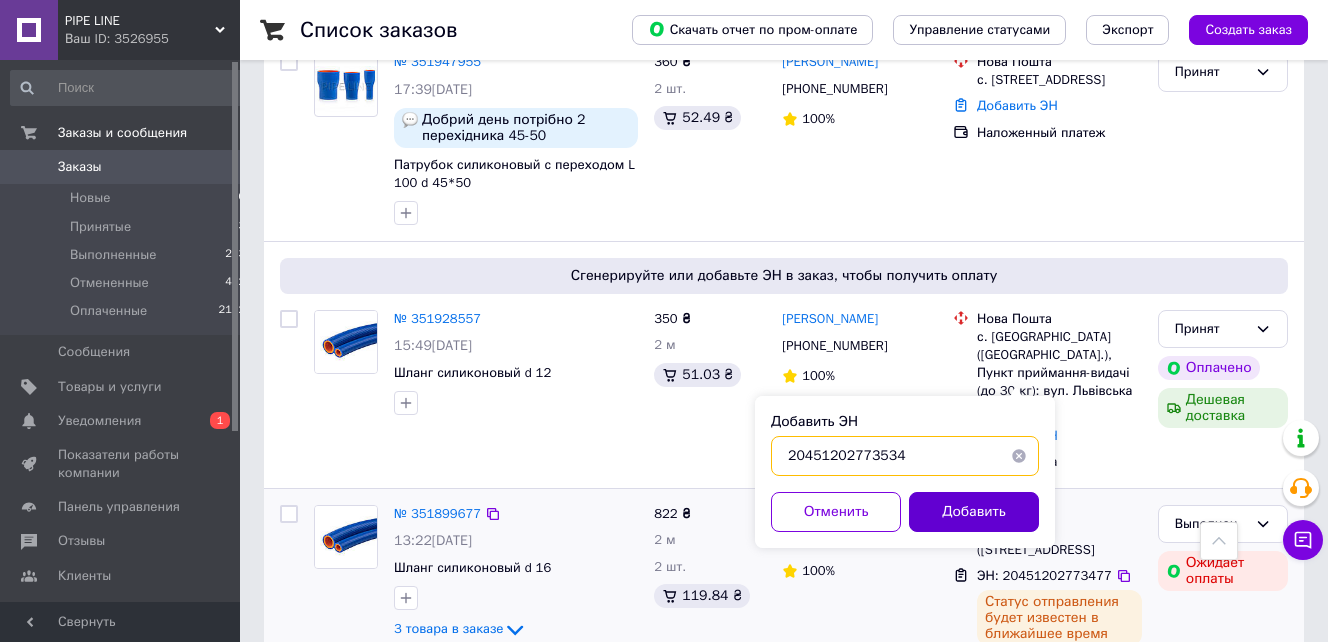 type on "20451202773534" 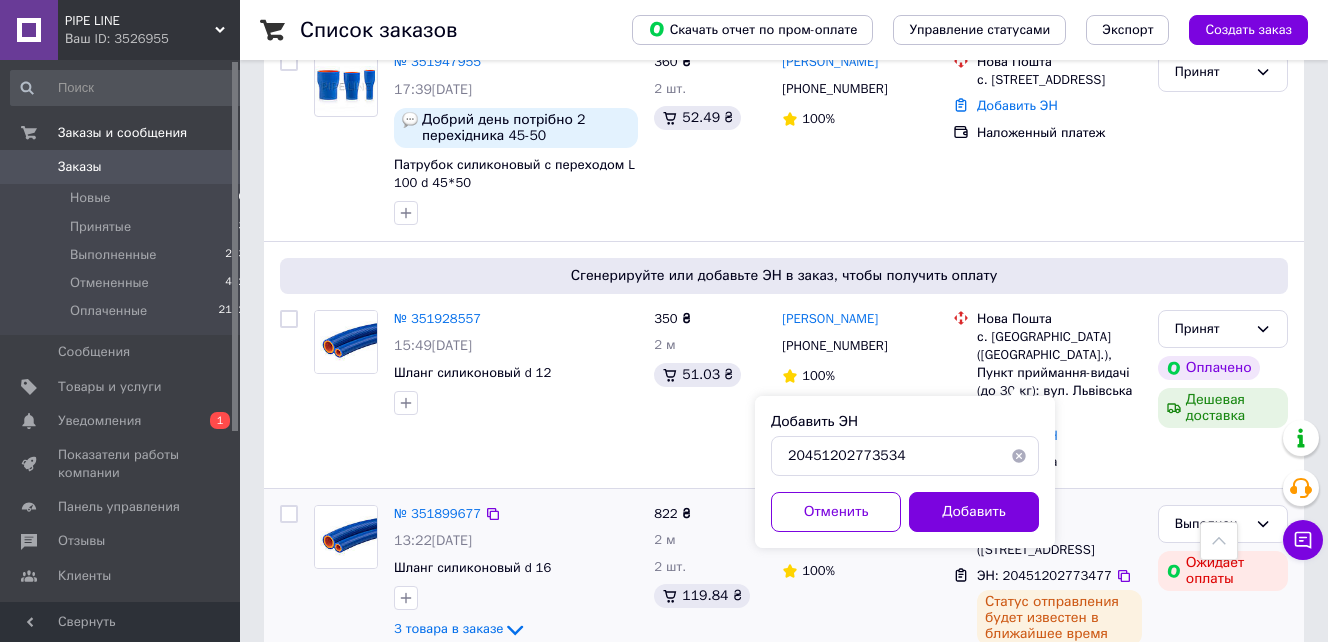 click on "Добавить" at bounding box center (974, 512) 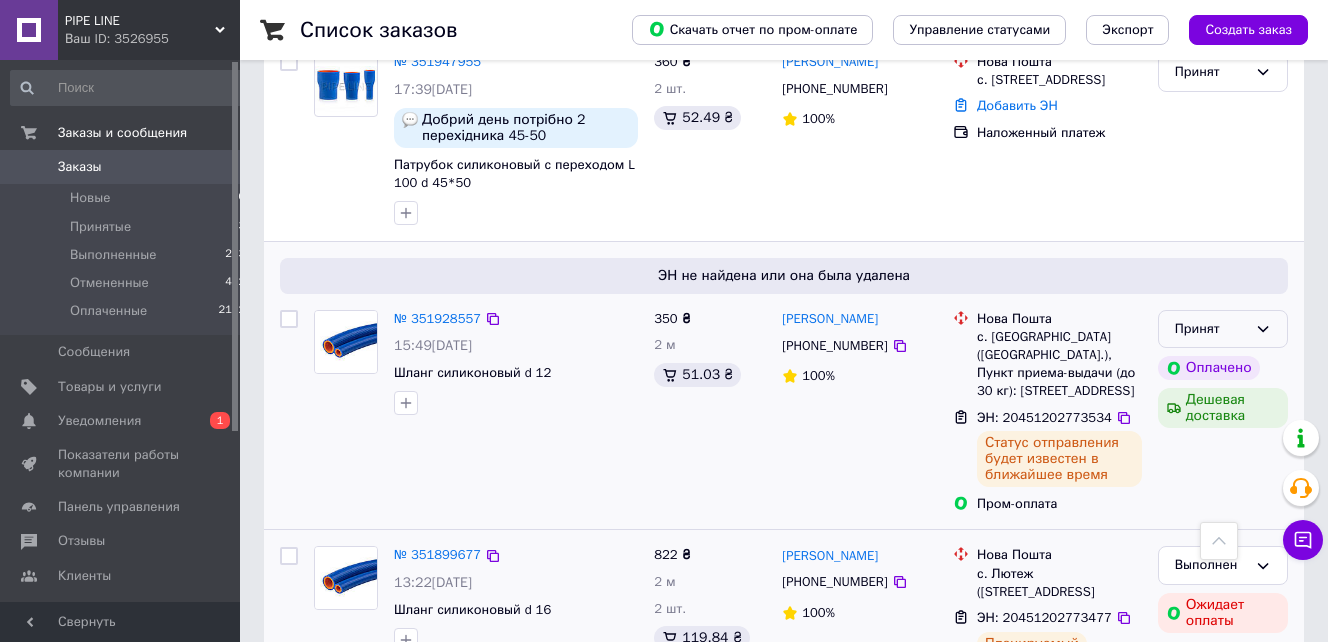click 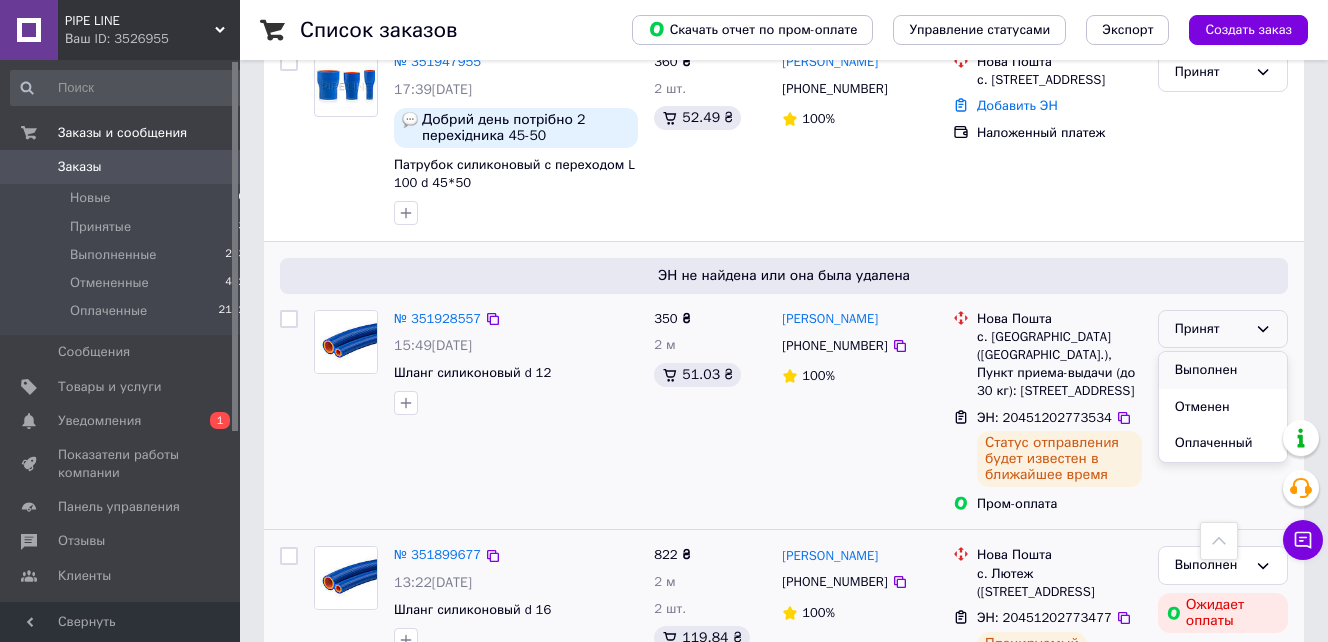 click on "Выполнен" at bounding box center [1223, 370] 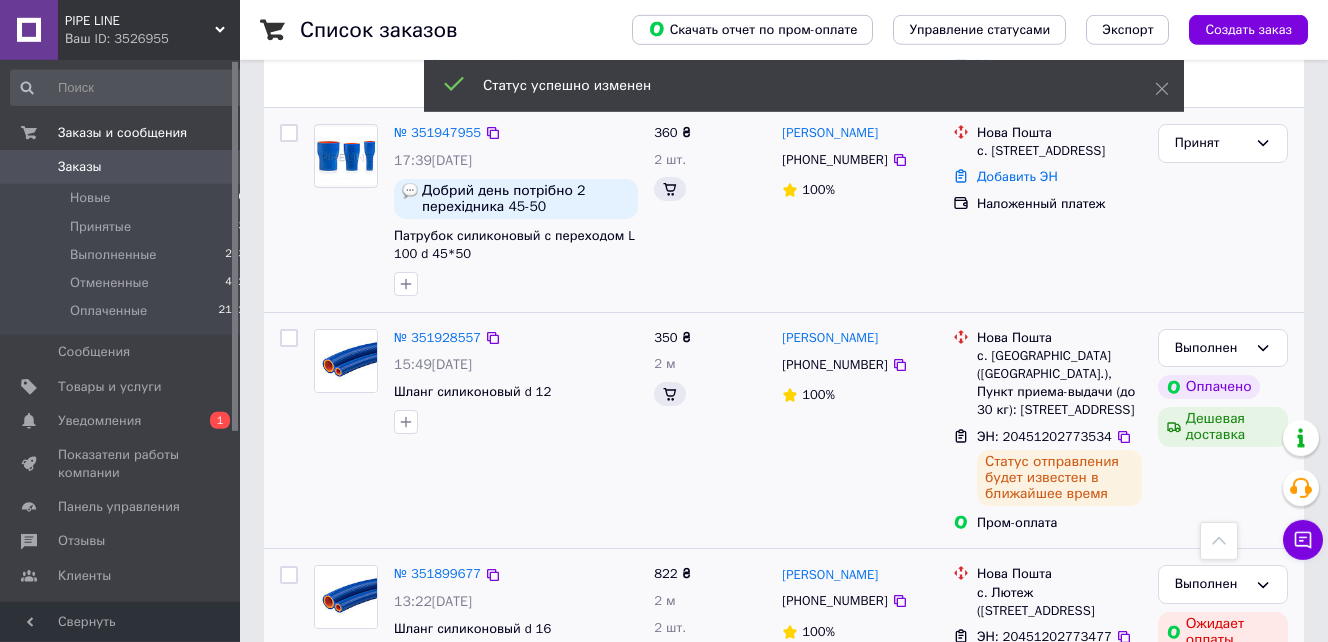 scroll, scrollTop: 432, scrollLeft: 0, axis: vertical 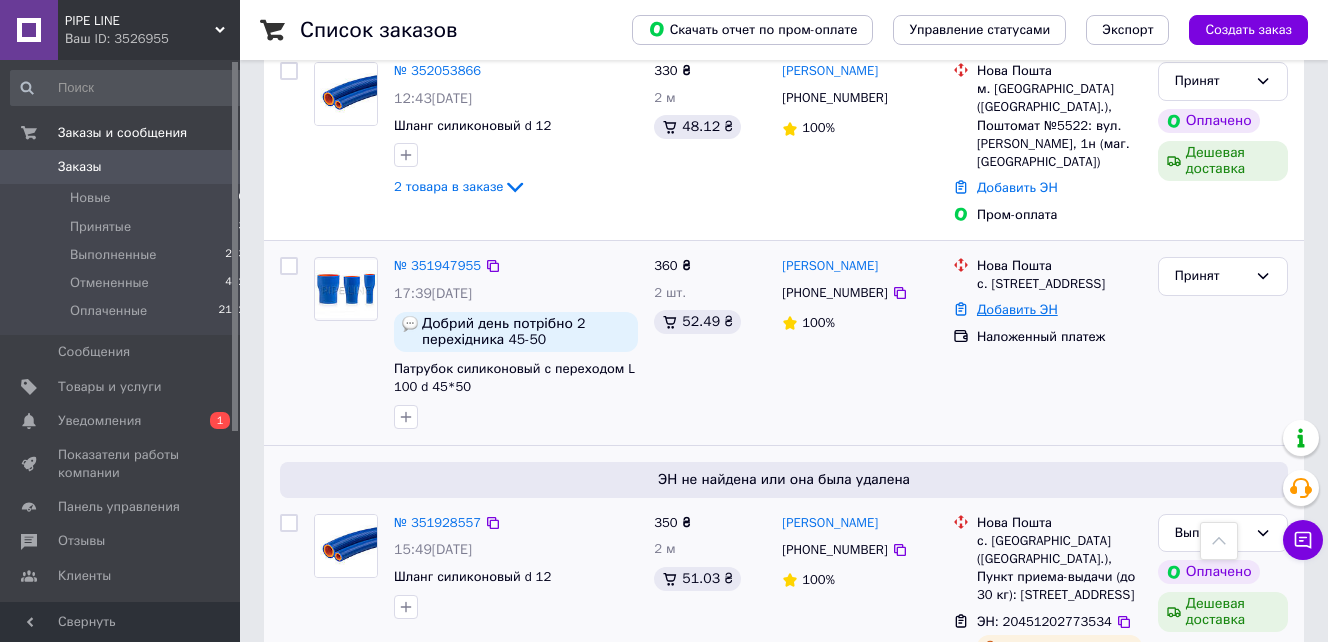 click on "Добавить ЭН" at bounding box center [1017, 309] 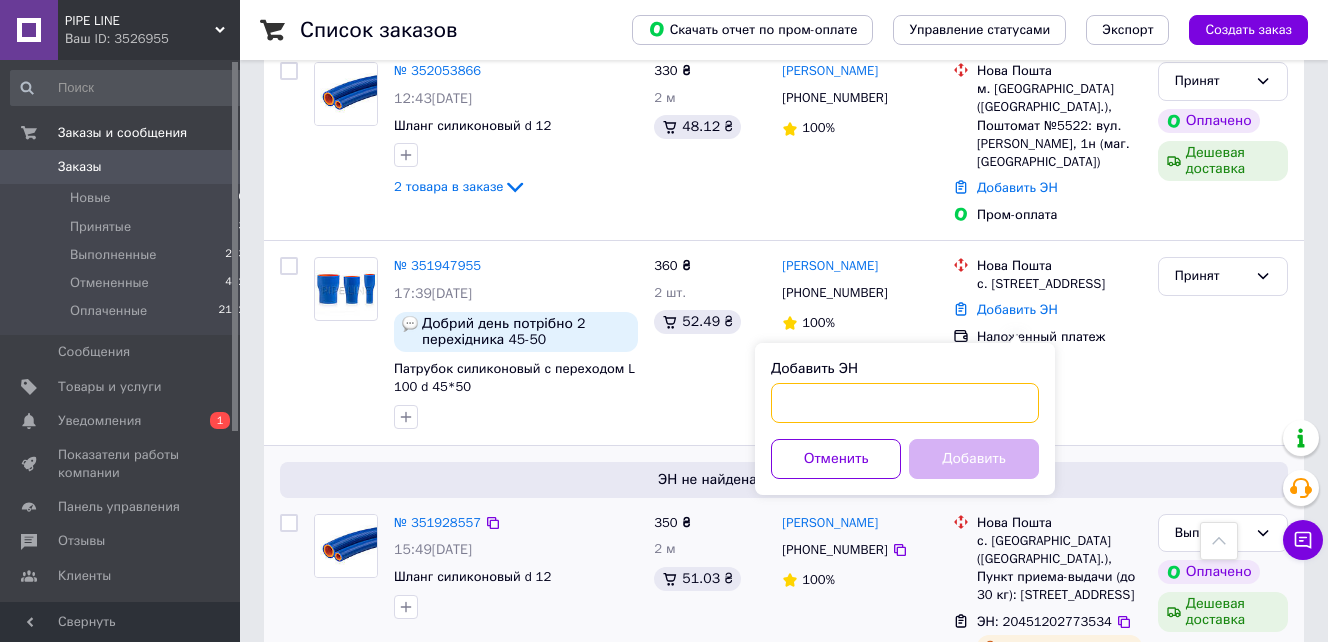 click on "Добавить ЭН" at bounding box center (905, 403) 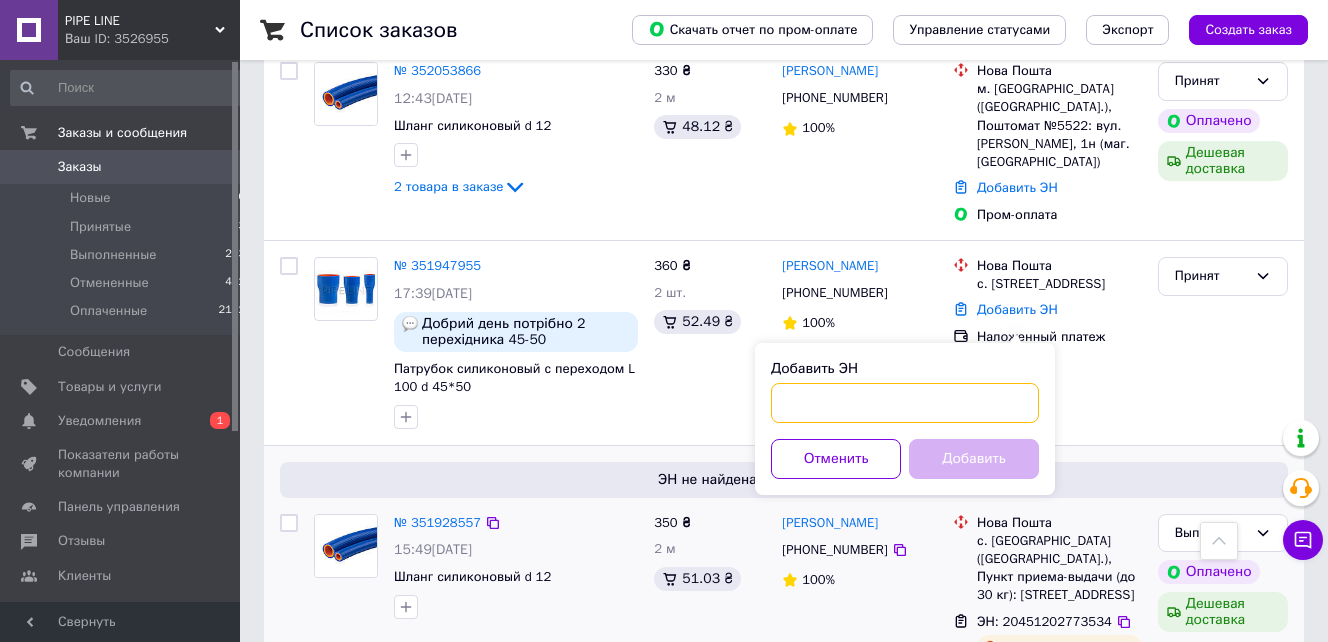 paste on "20451202773534" 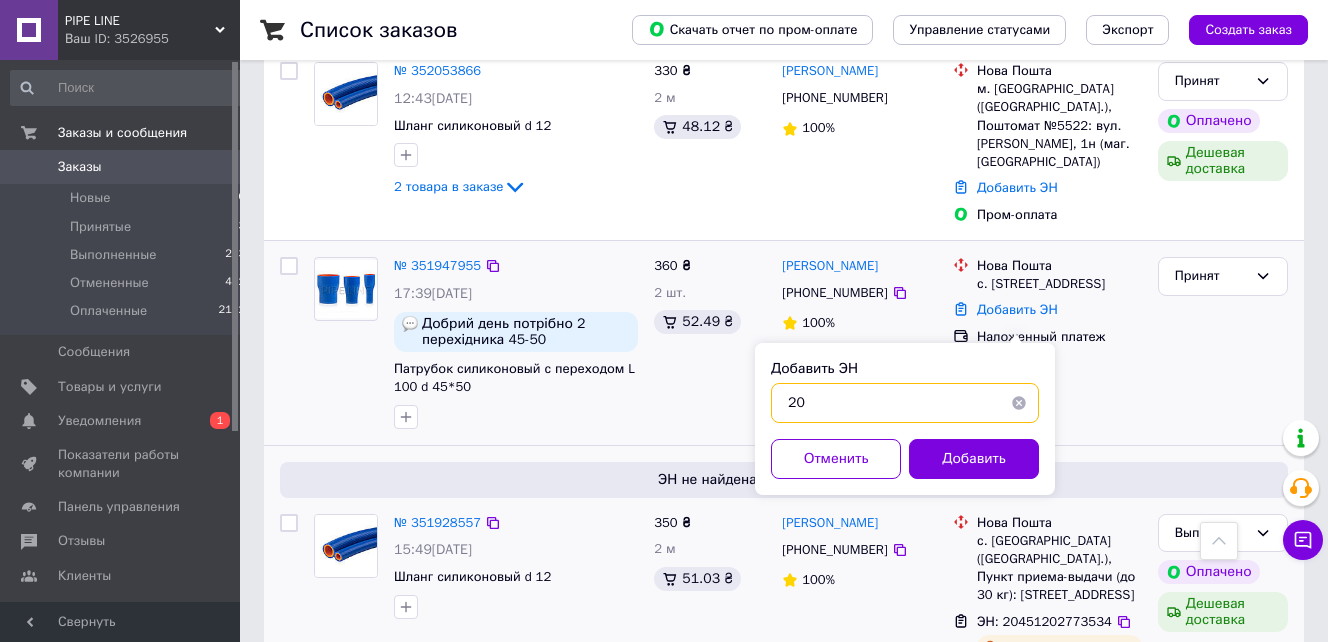 type on "2" 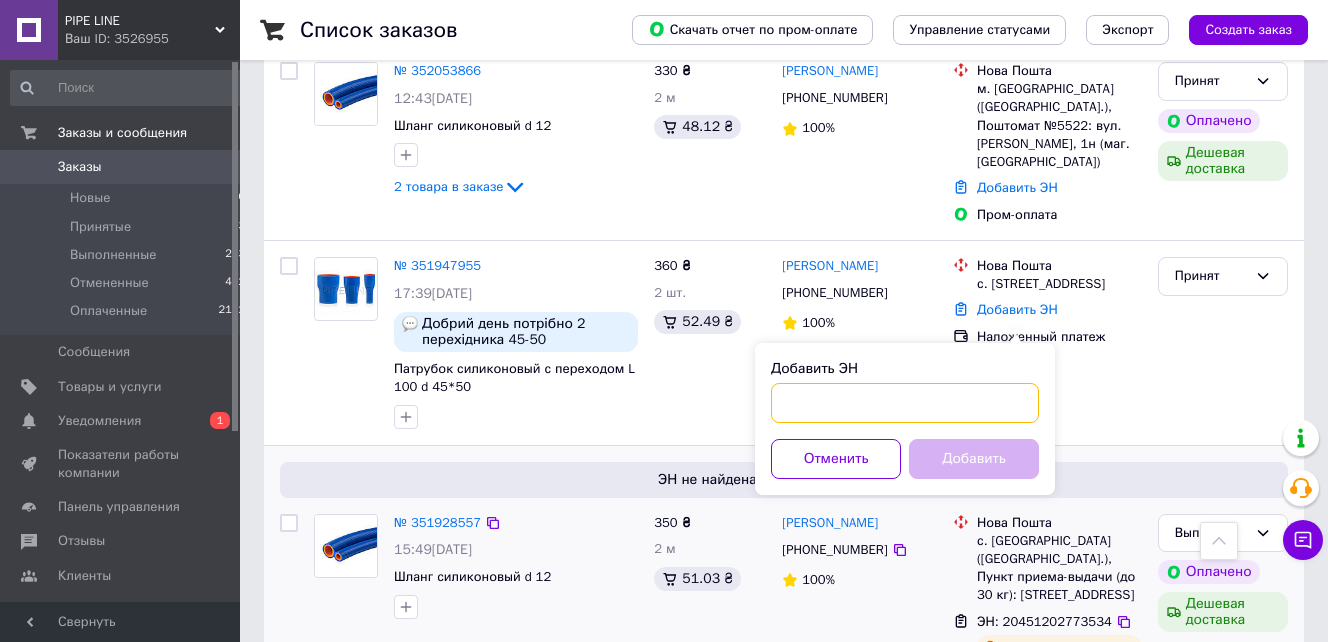 click on "Добавить ЭН" at bounding box center (905, 403) 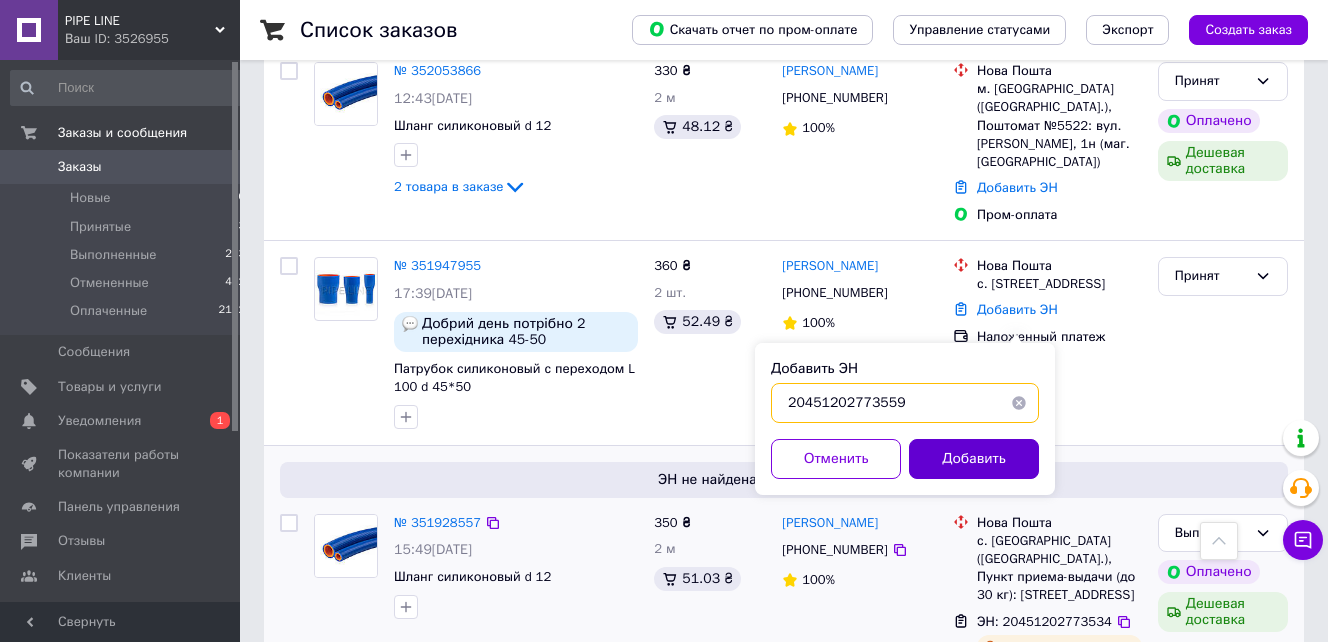 type on "20451202773559" 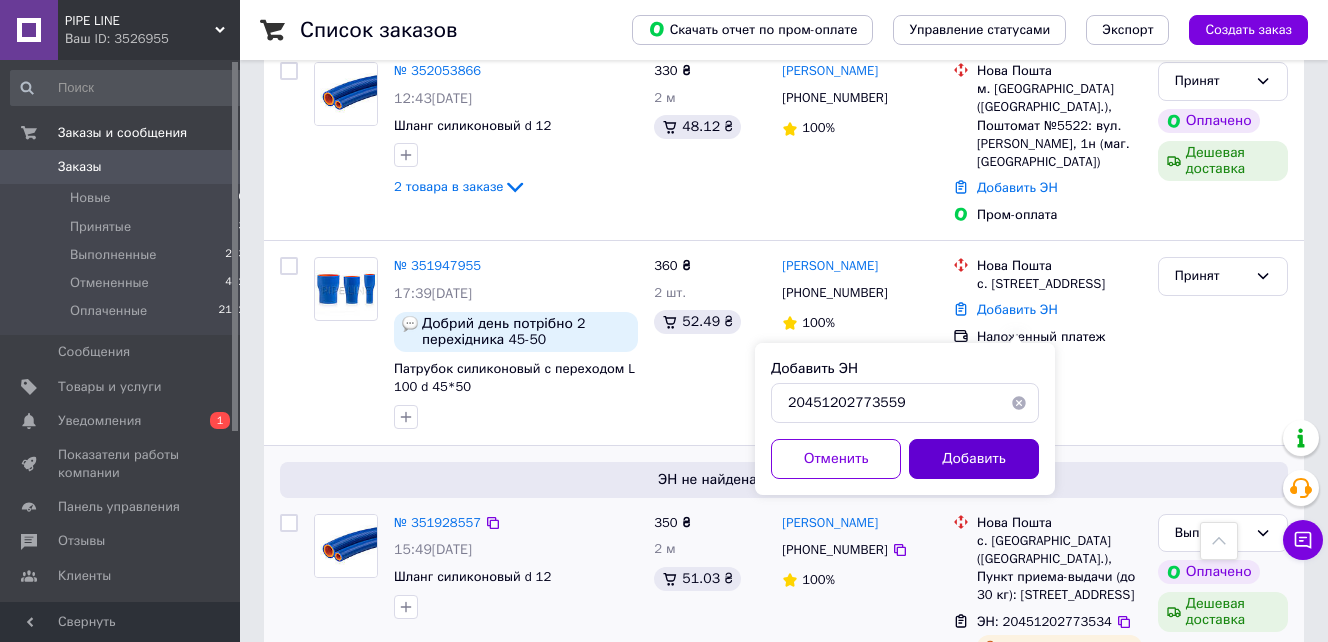 click on "Добавить" at bounding box center [974, 459] 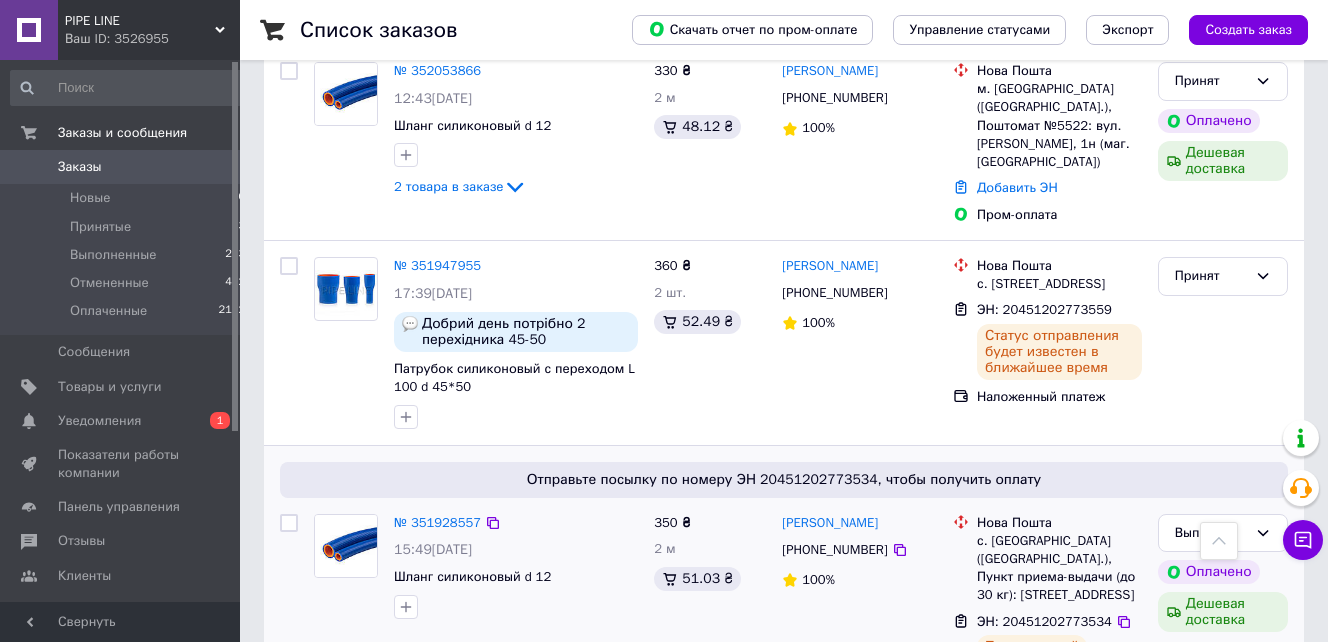 scroll, scrollTop: 330, scrollLeft: 0, axis: vertical 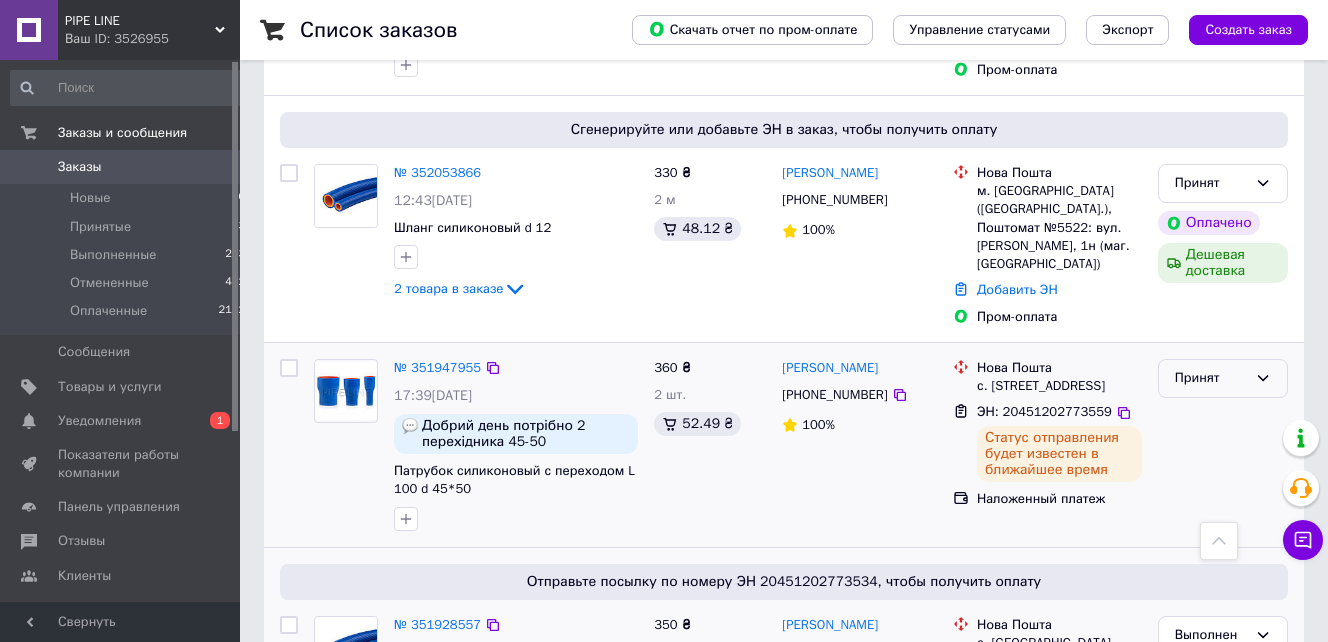 click 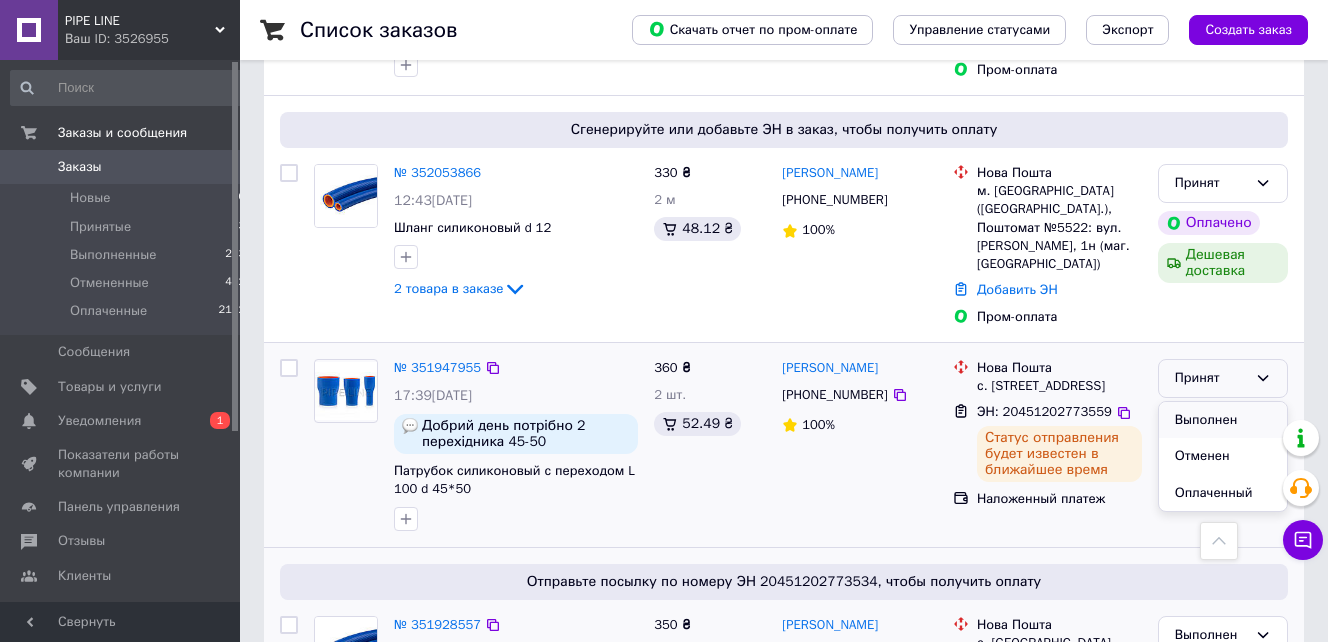 click on "Выполнен" at bounding box center (1223, 420) 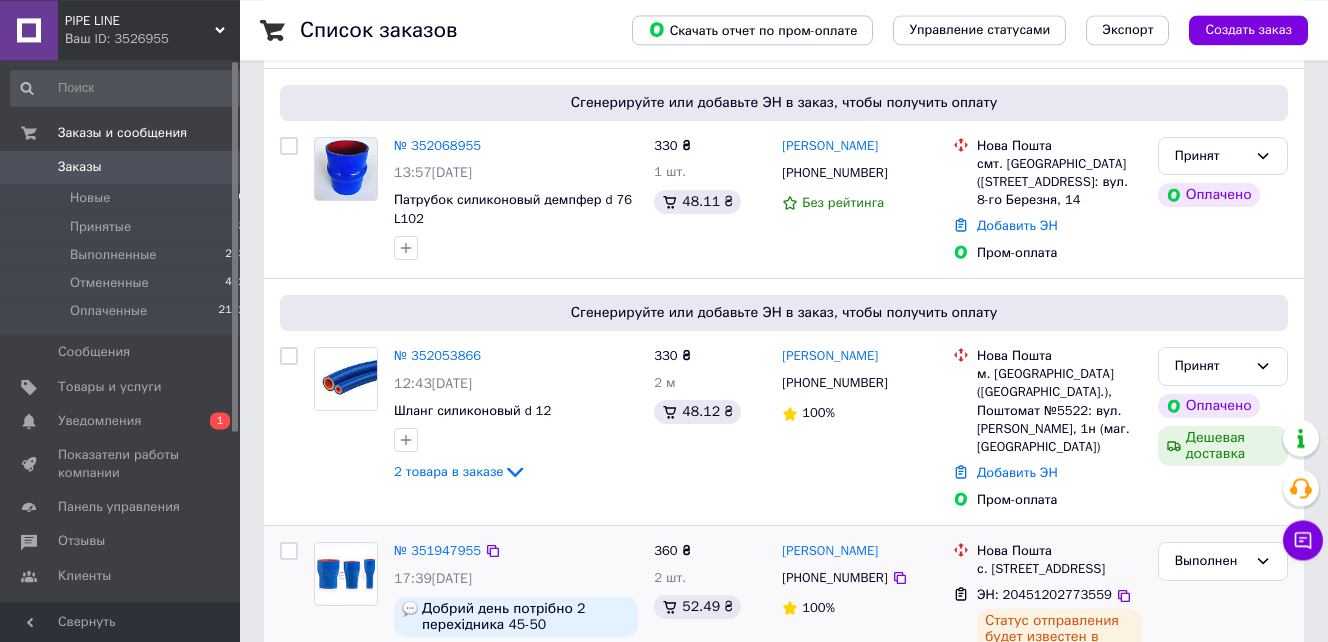 scroll, scrollTop: 204, scrollLeft: 0, axis: vertical 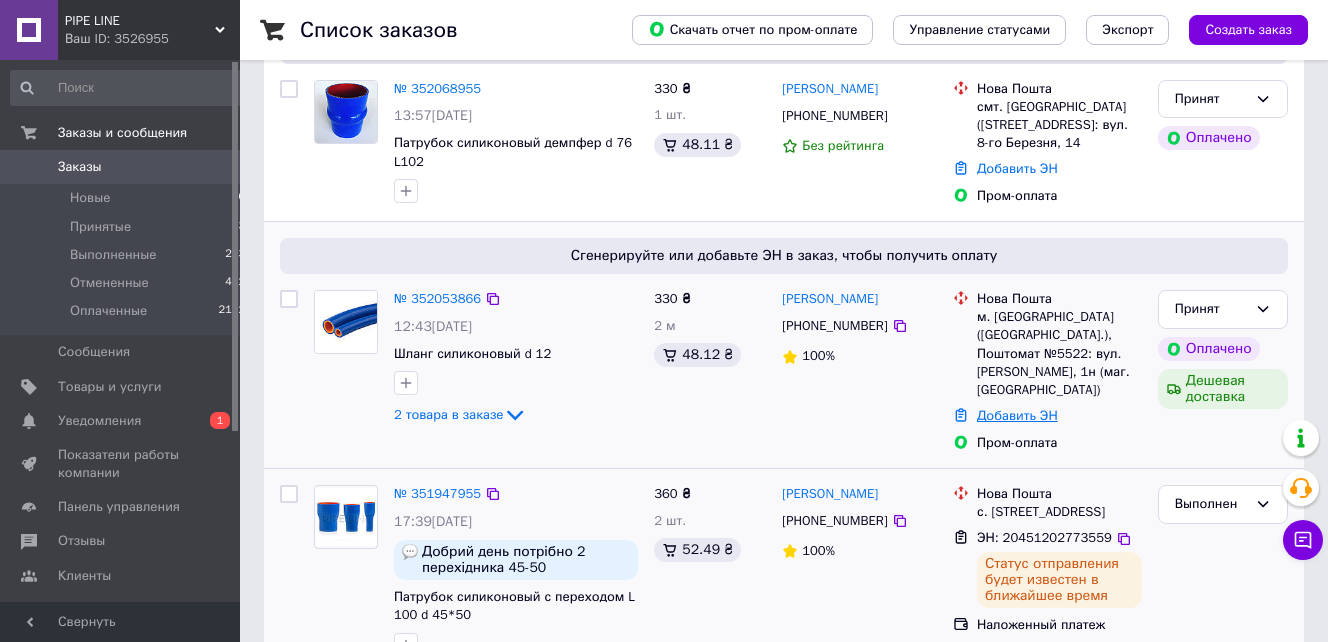 click on "Добавить ЭН" at bounding box center [1017, 415] 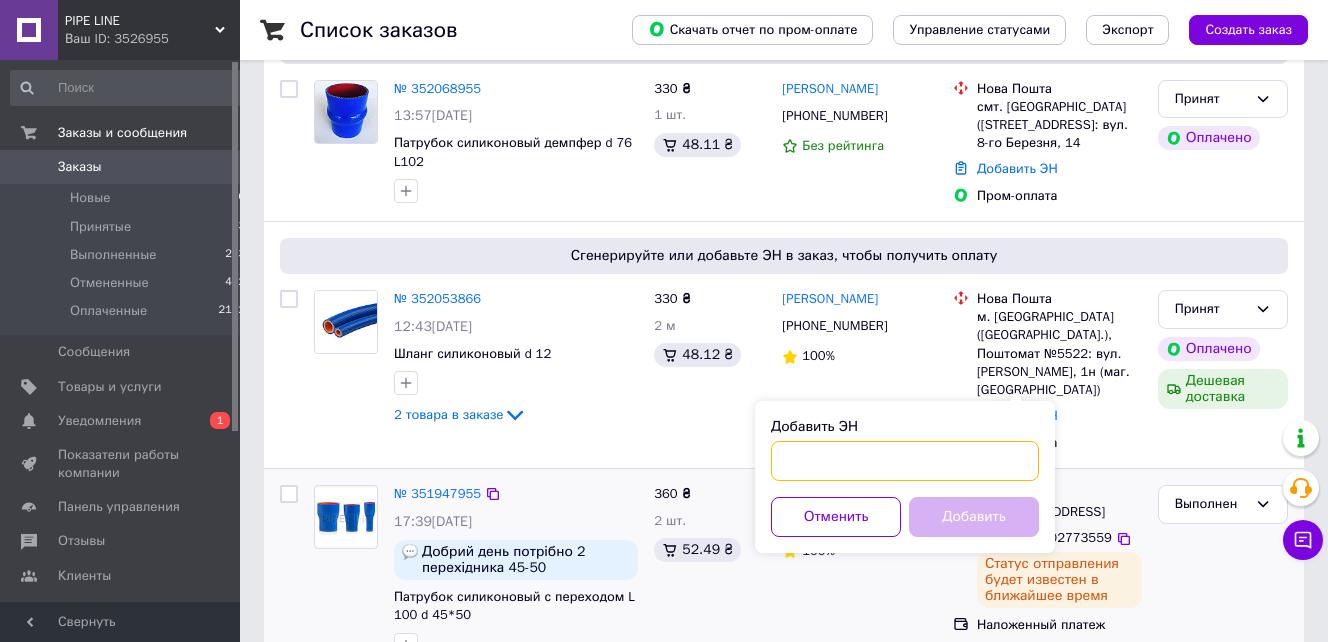 click on "Добавить ЭН" at bounding box center [905, 461] 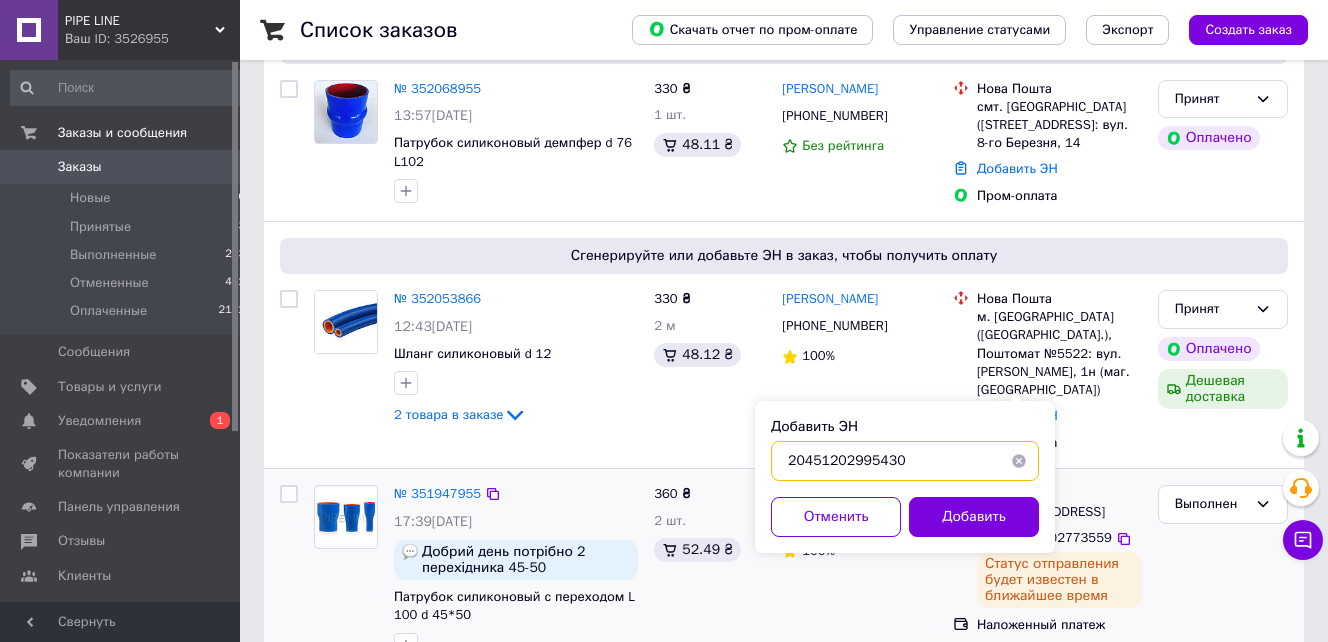 type on "20451202995430" 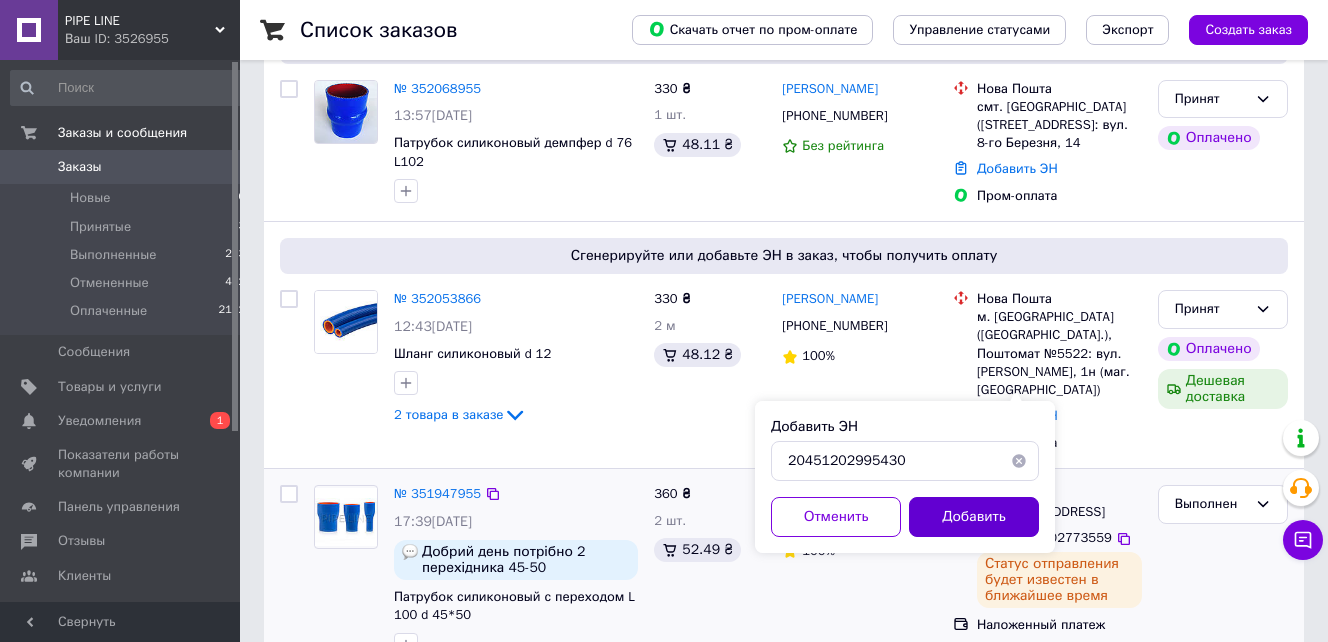 click on "Добавить" at bounding box center (974, 517) 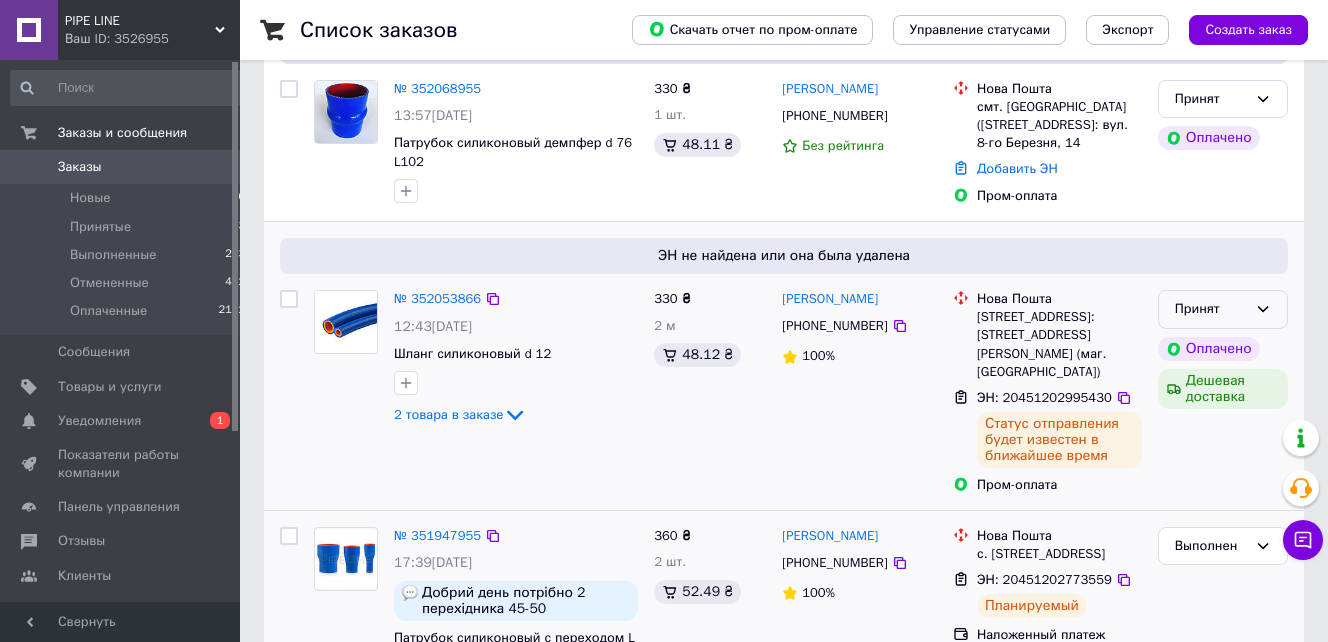 click on "Принят" at bounding box center (1211, 309) 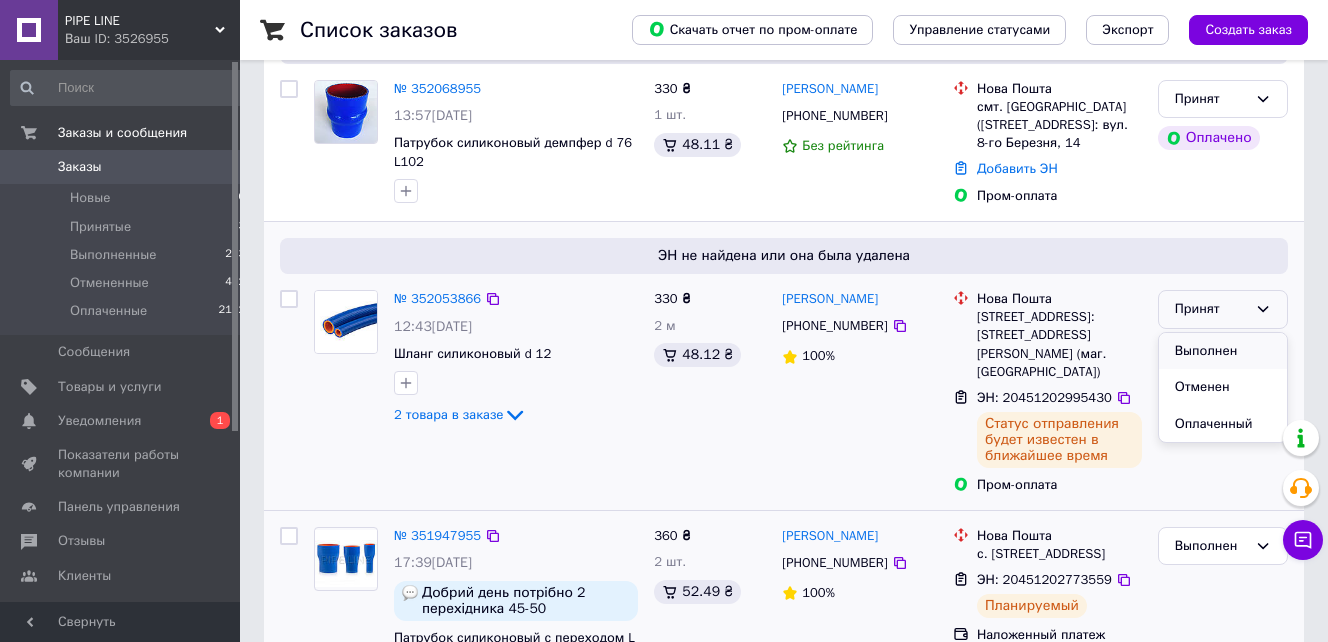 click on "Выполнен" at bounding box center (1223, 351) 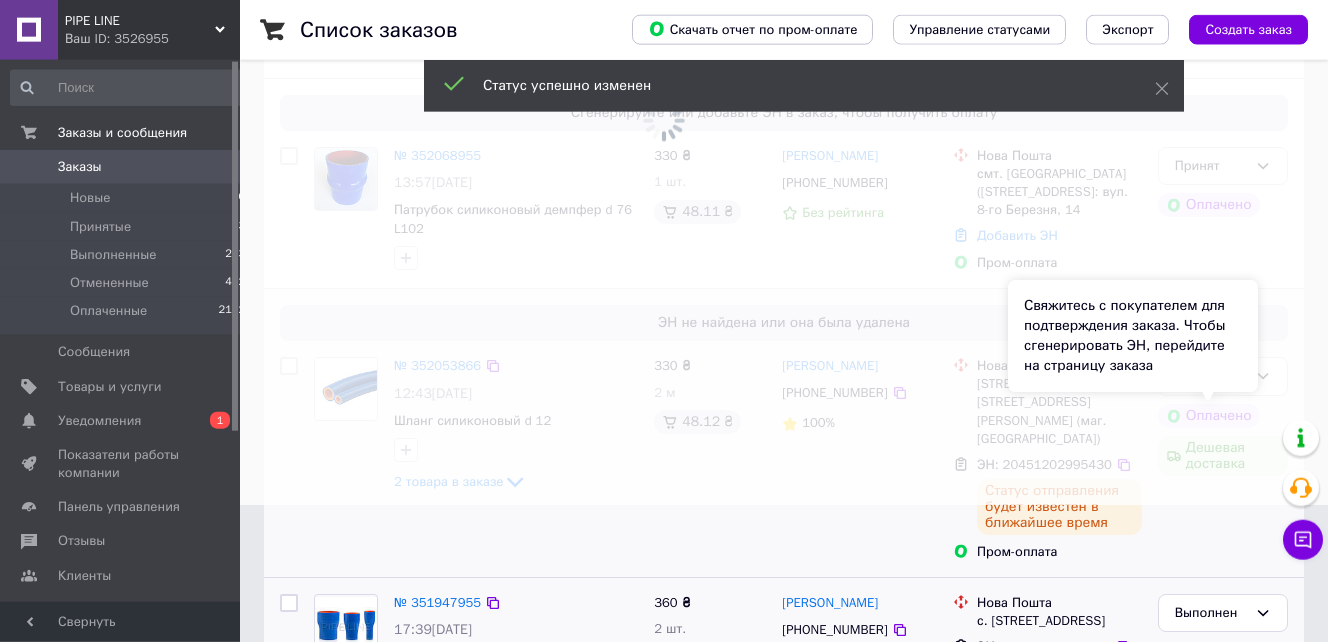 scroll, scrollTop: 0, scrollLeft: 0, axis: both 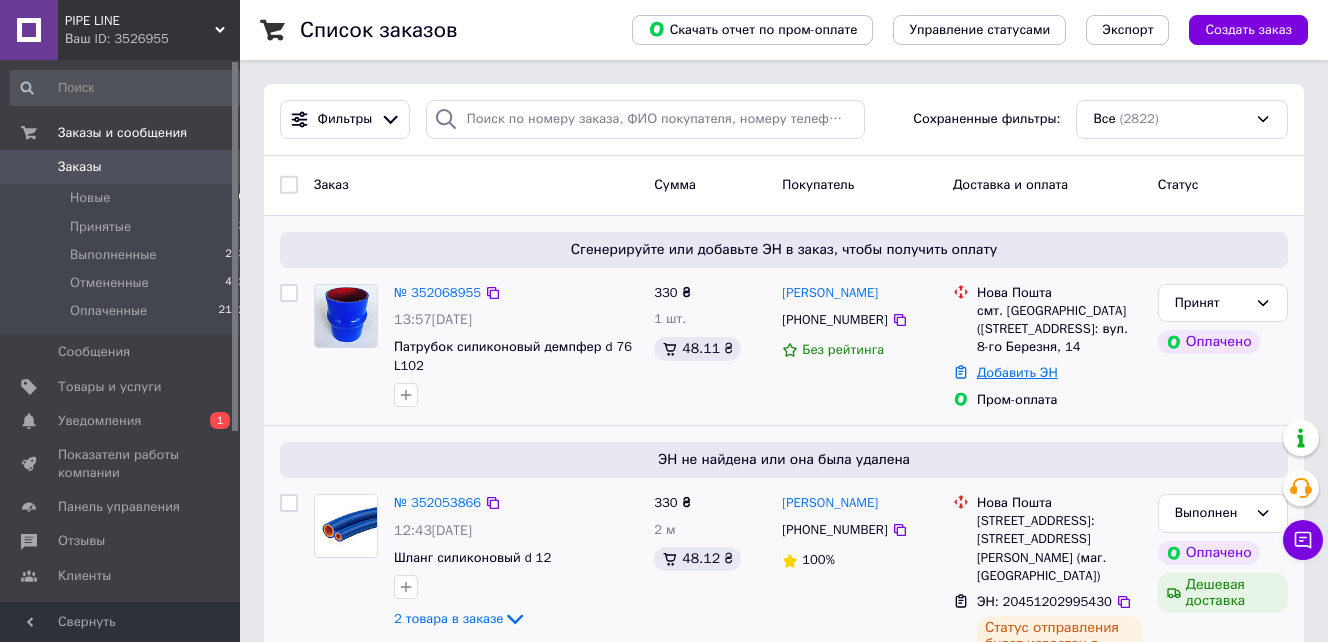 click on "Добавить ЭН" at bounding box center [1017, 372] 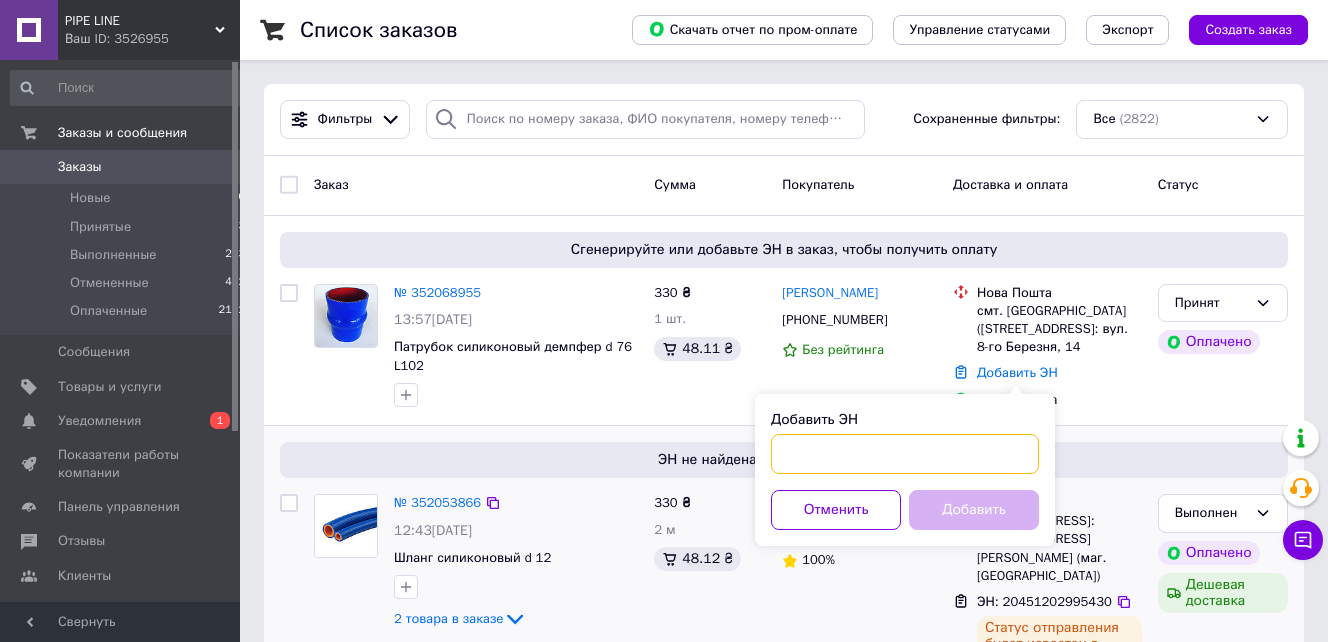 click on "Добавить ЭН" at bounding box center [905, 454] 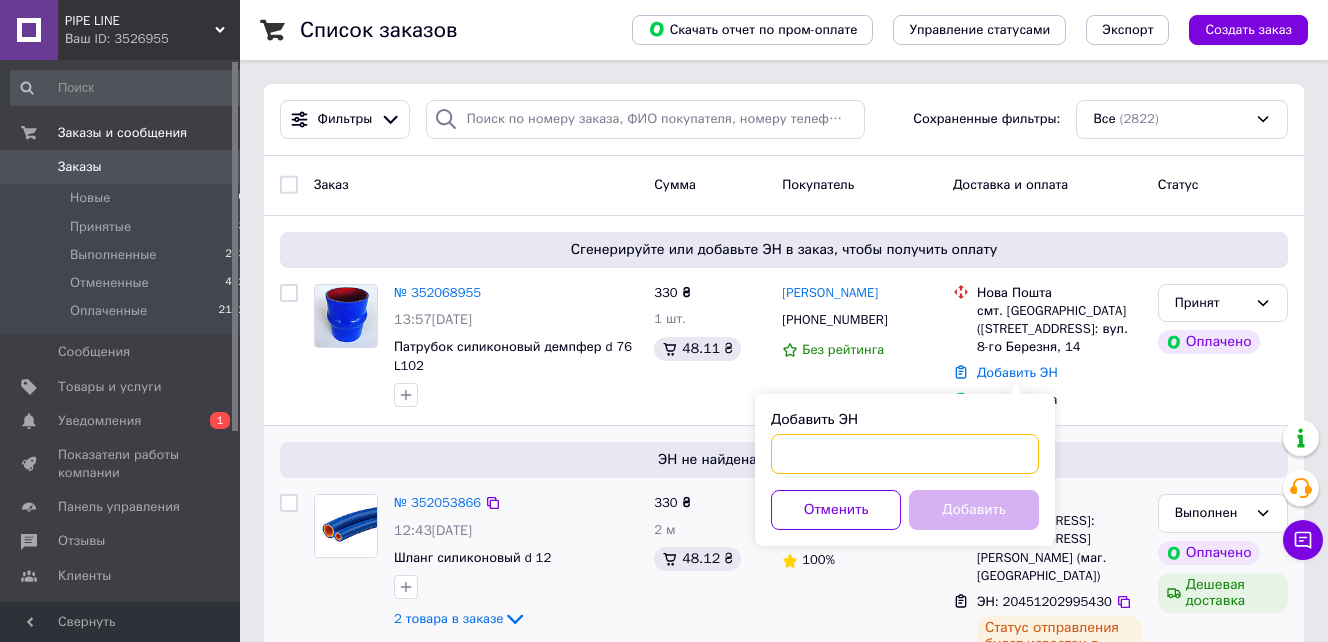 paste on "20451203083695" 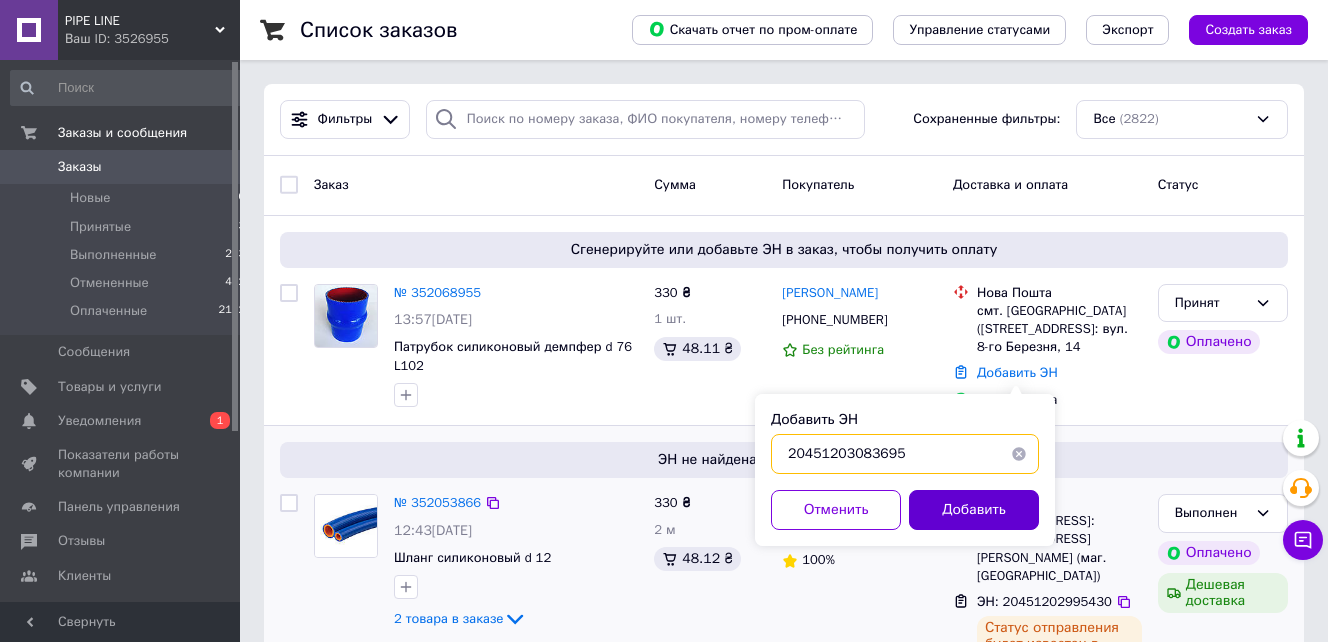 type on "20451203083695" 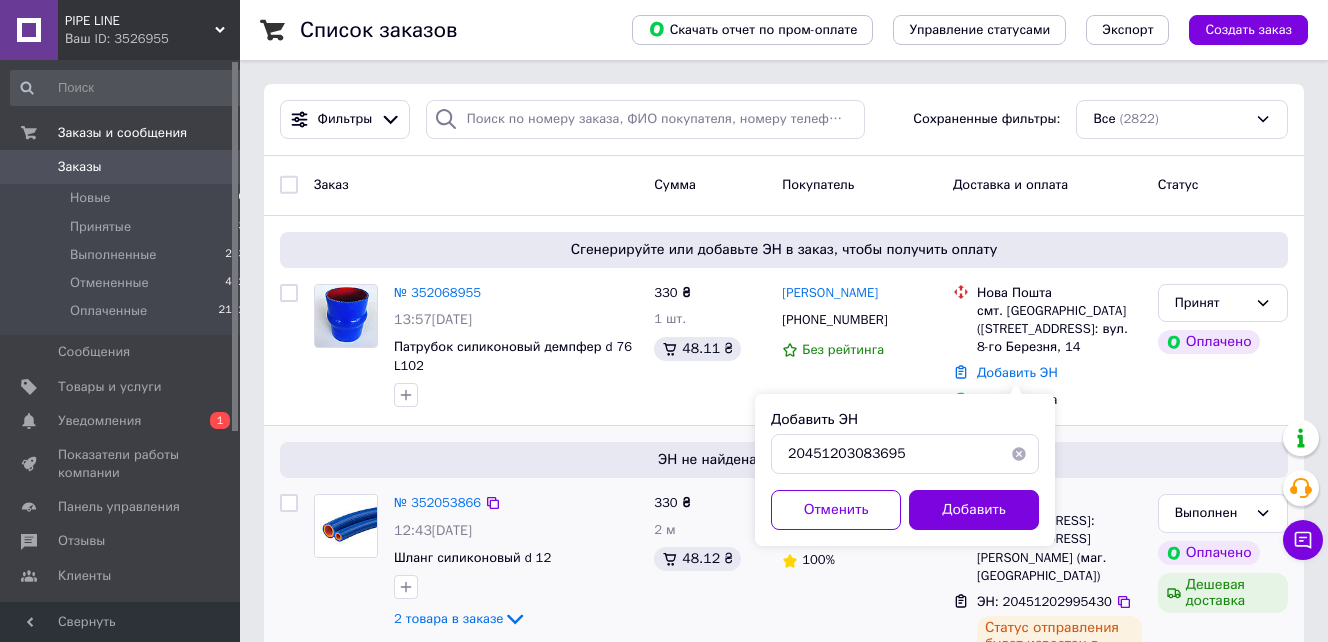 click on "Добавить" at bounding box center (974, 510) 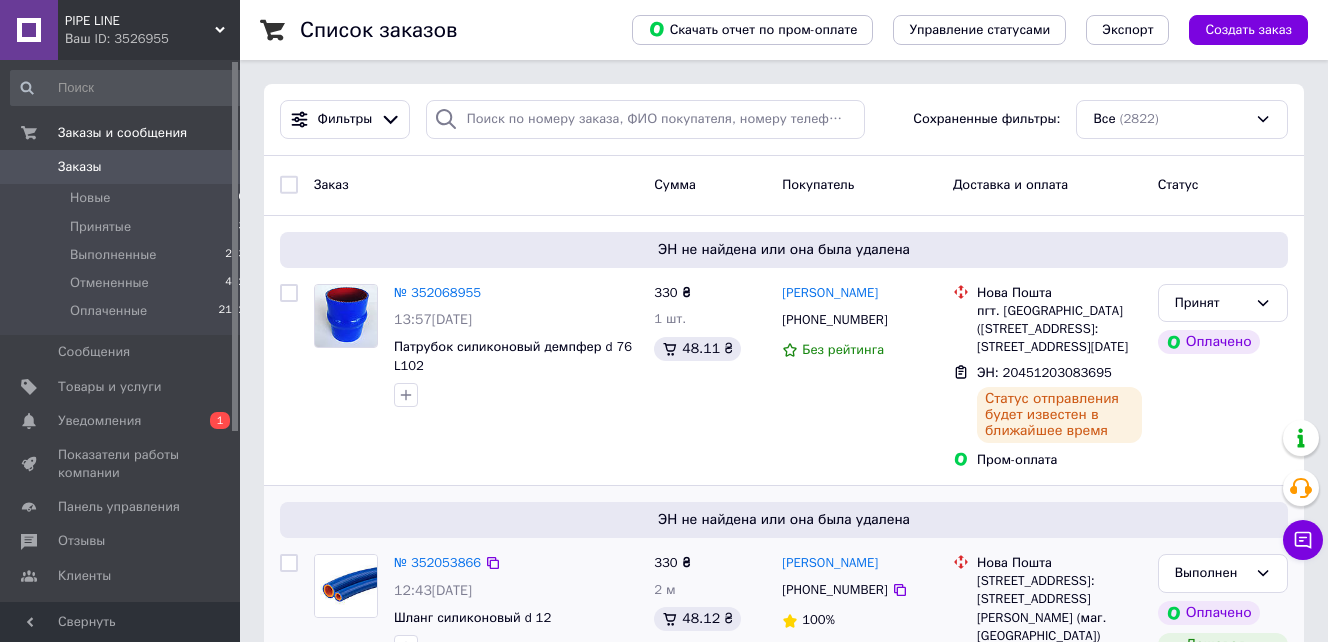click 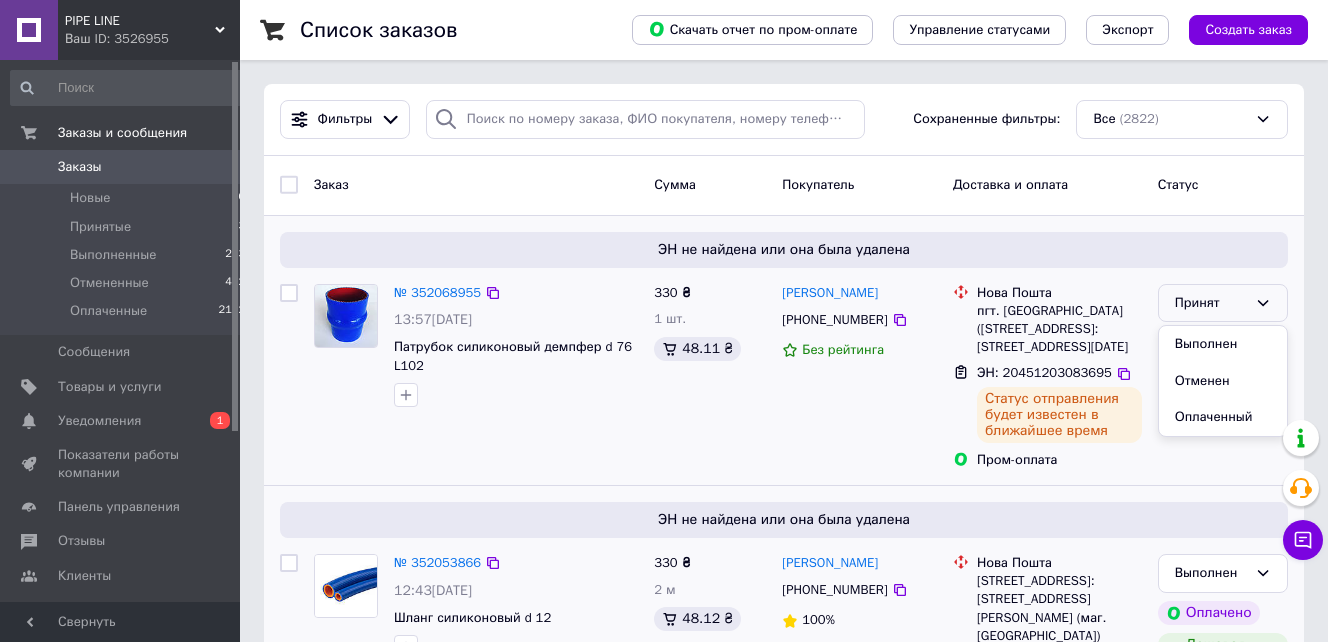 drag, startPoint x: 1231, startPoint y: 349, endPoint x: 1284, endPoint y: 334, distance: 55.081757 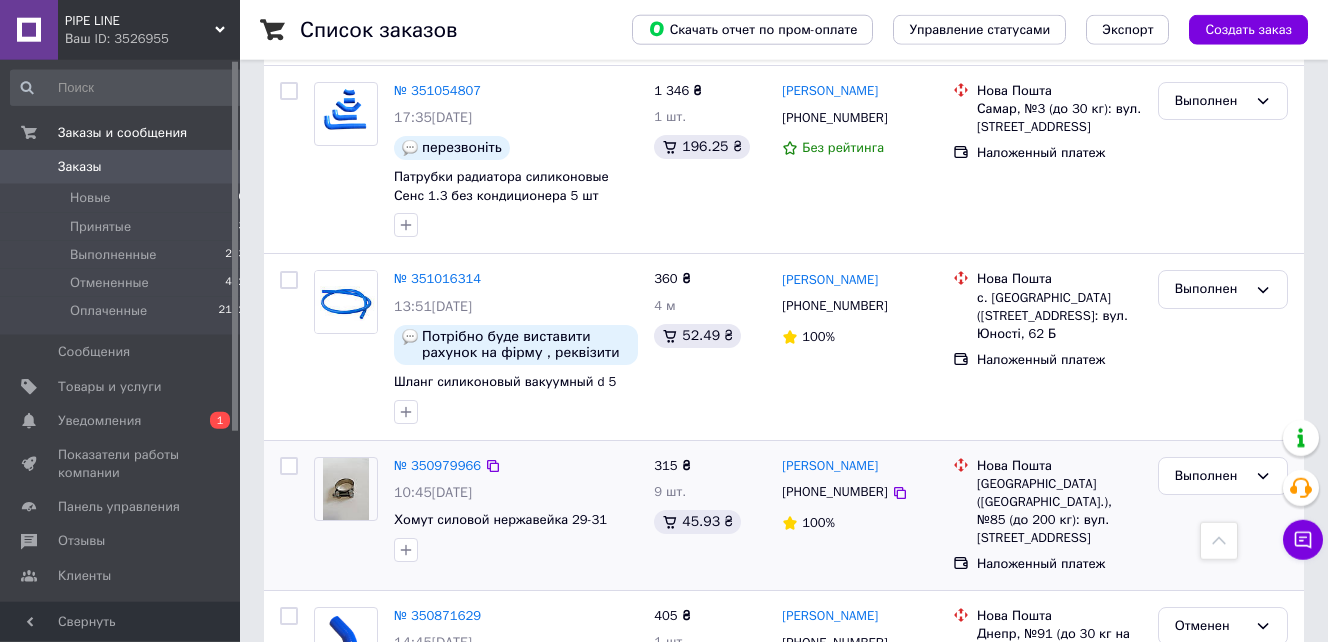 scroll, scrollTop: 3468, scrollLeft: 0, axis: vertical 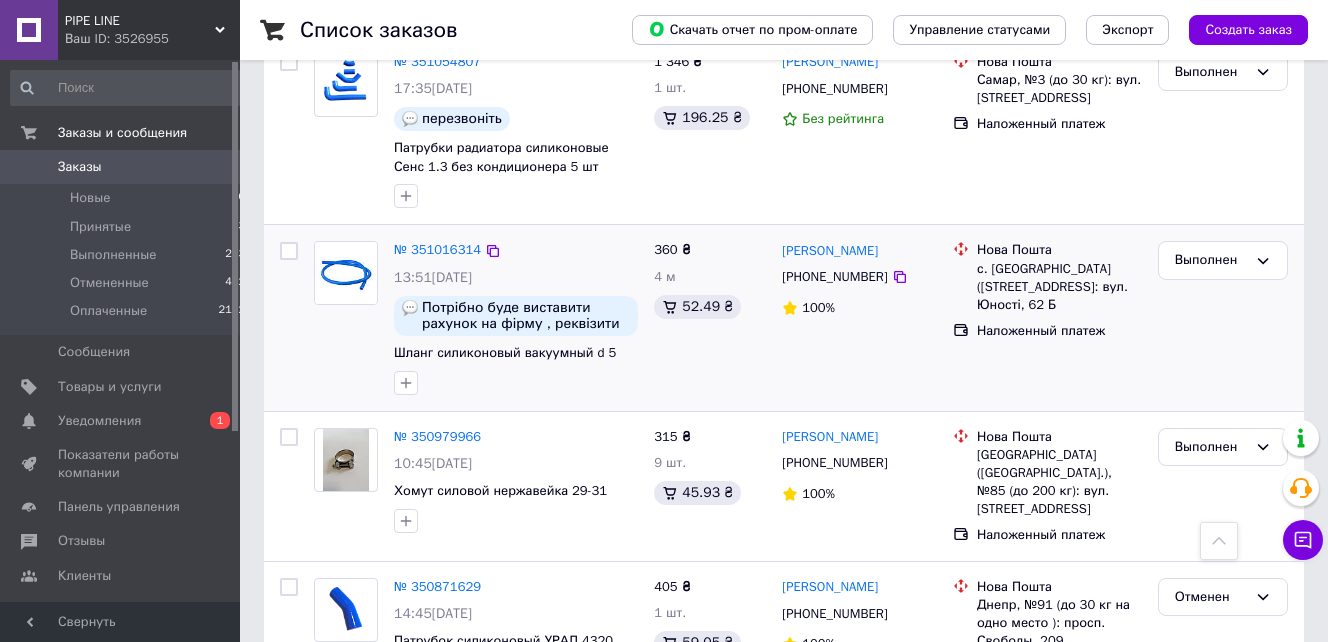 click on "[PERSON_NAME] [PHONE_NUMBER] 100%" at bounding box center (859, 317) 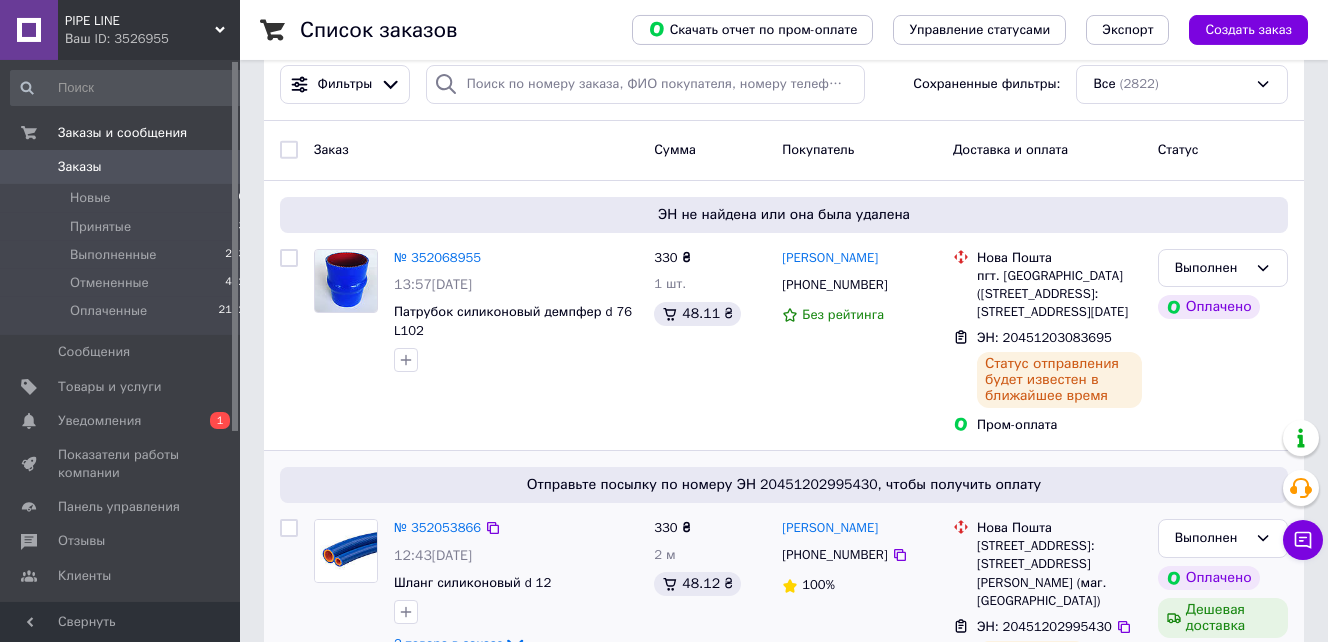 scroll, scrollTop: 0, scrollLeft: 0, axis: both 